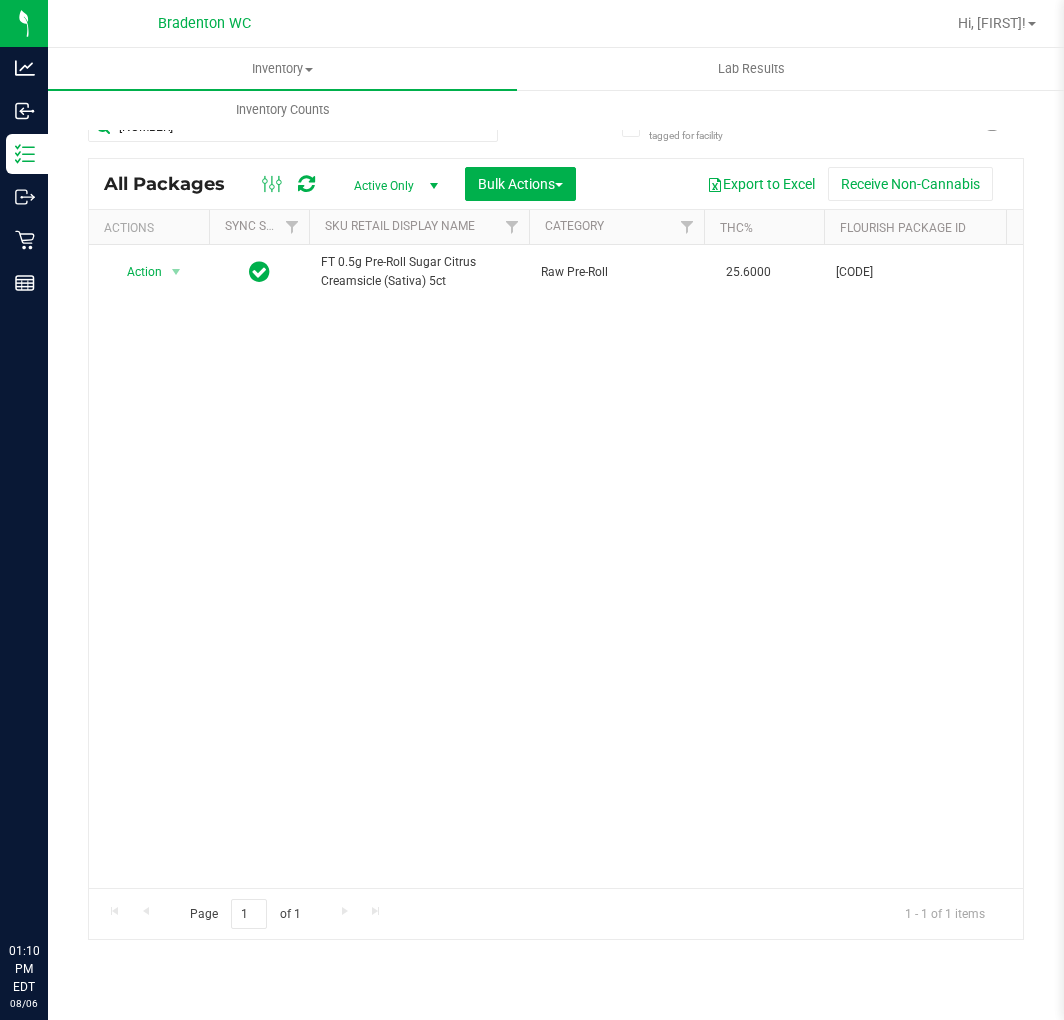 scroll, scrollTop: 0, scrollLeft: 0, axis: both 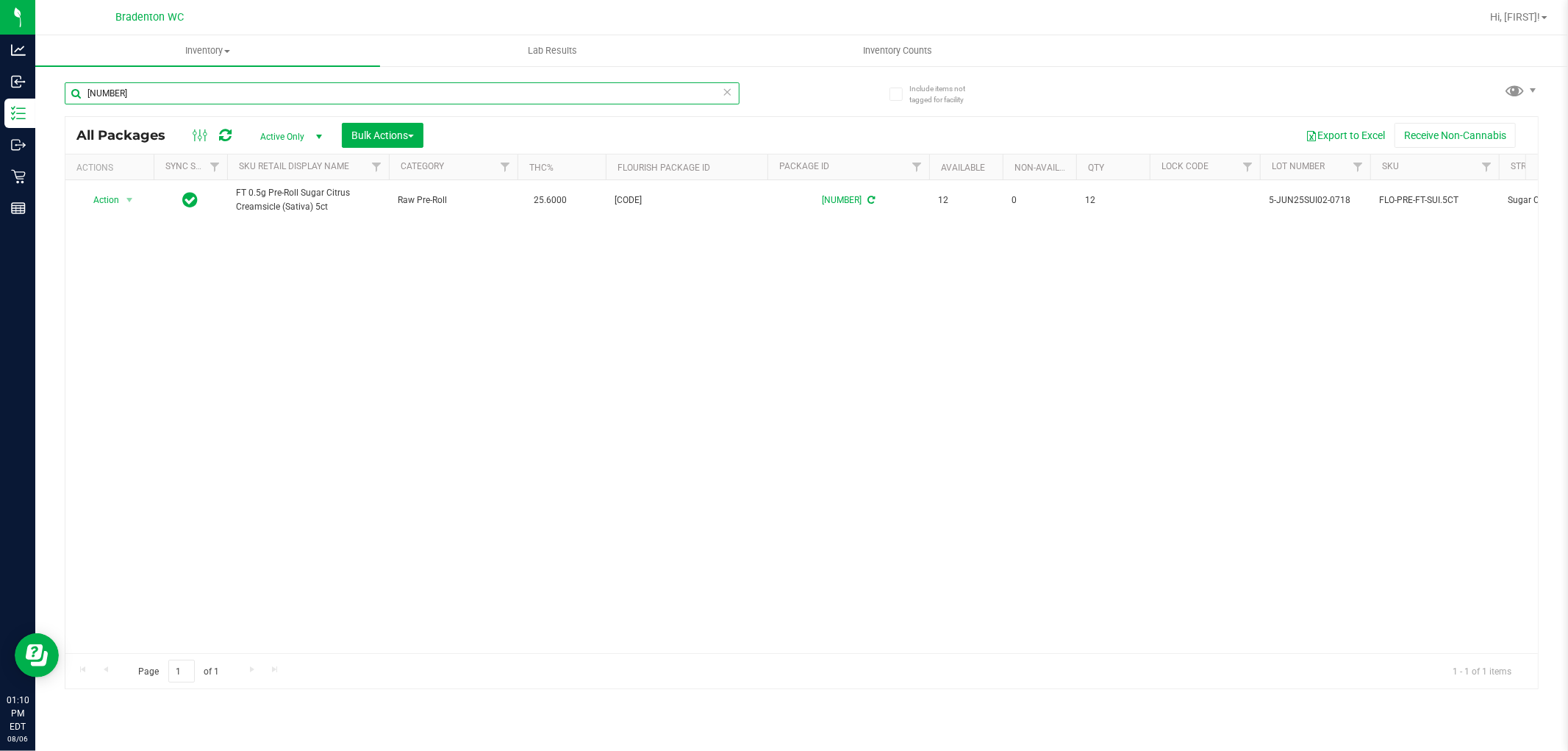 drag, startPoint x: 207, startPoint y: 89, endPoint x: 0, endPoint y: -3, distance: 226.52373 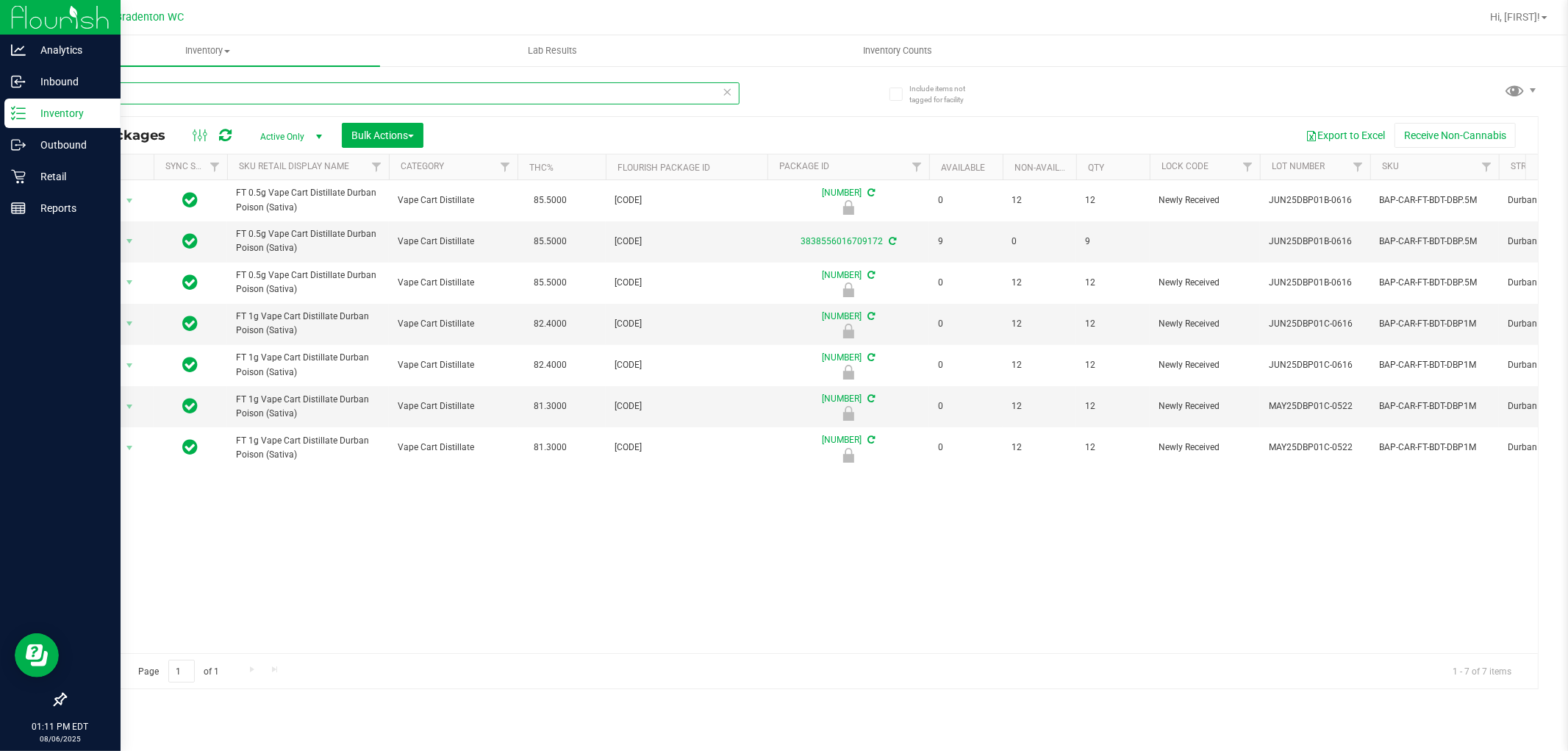 type on "d" 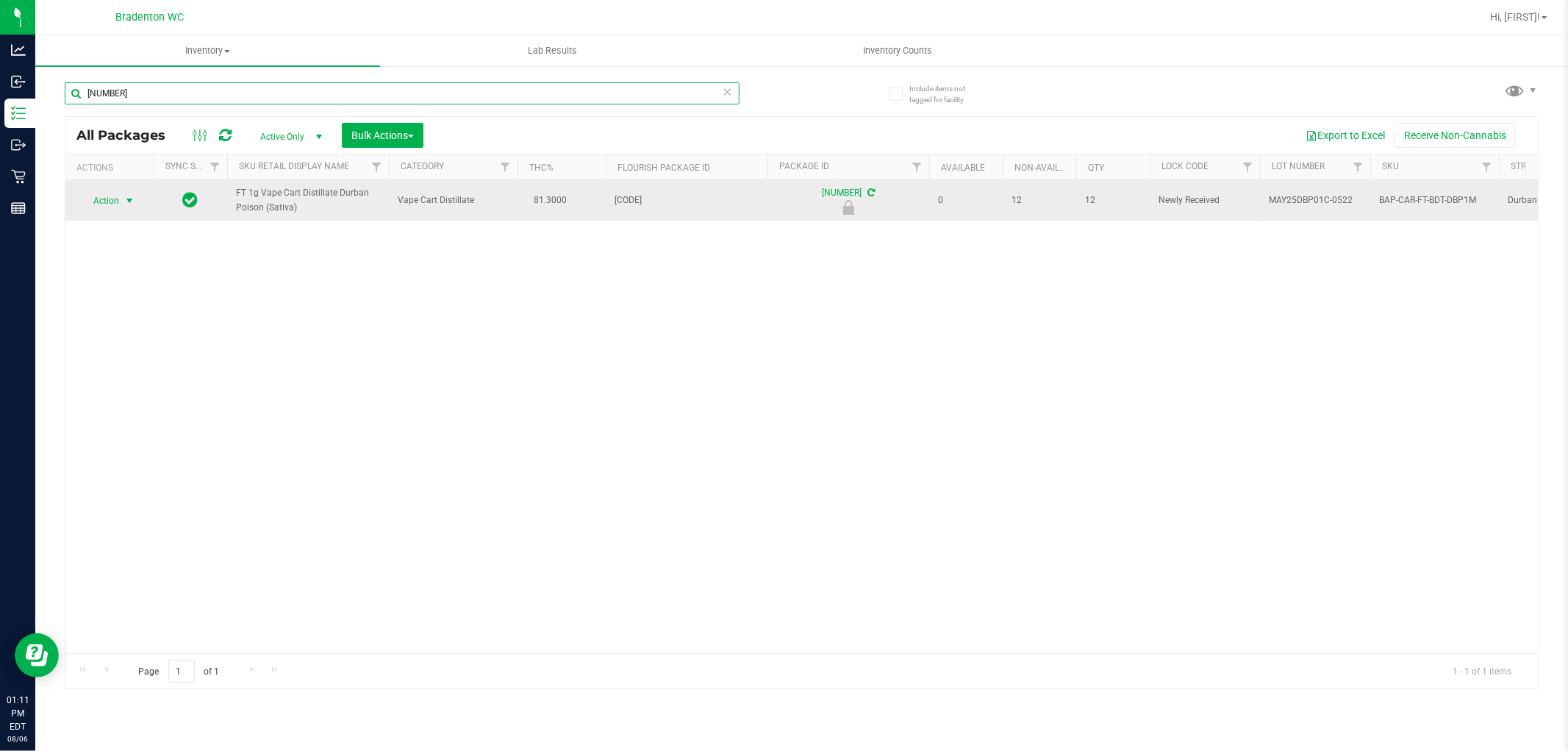 type on "[NUMBER]" 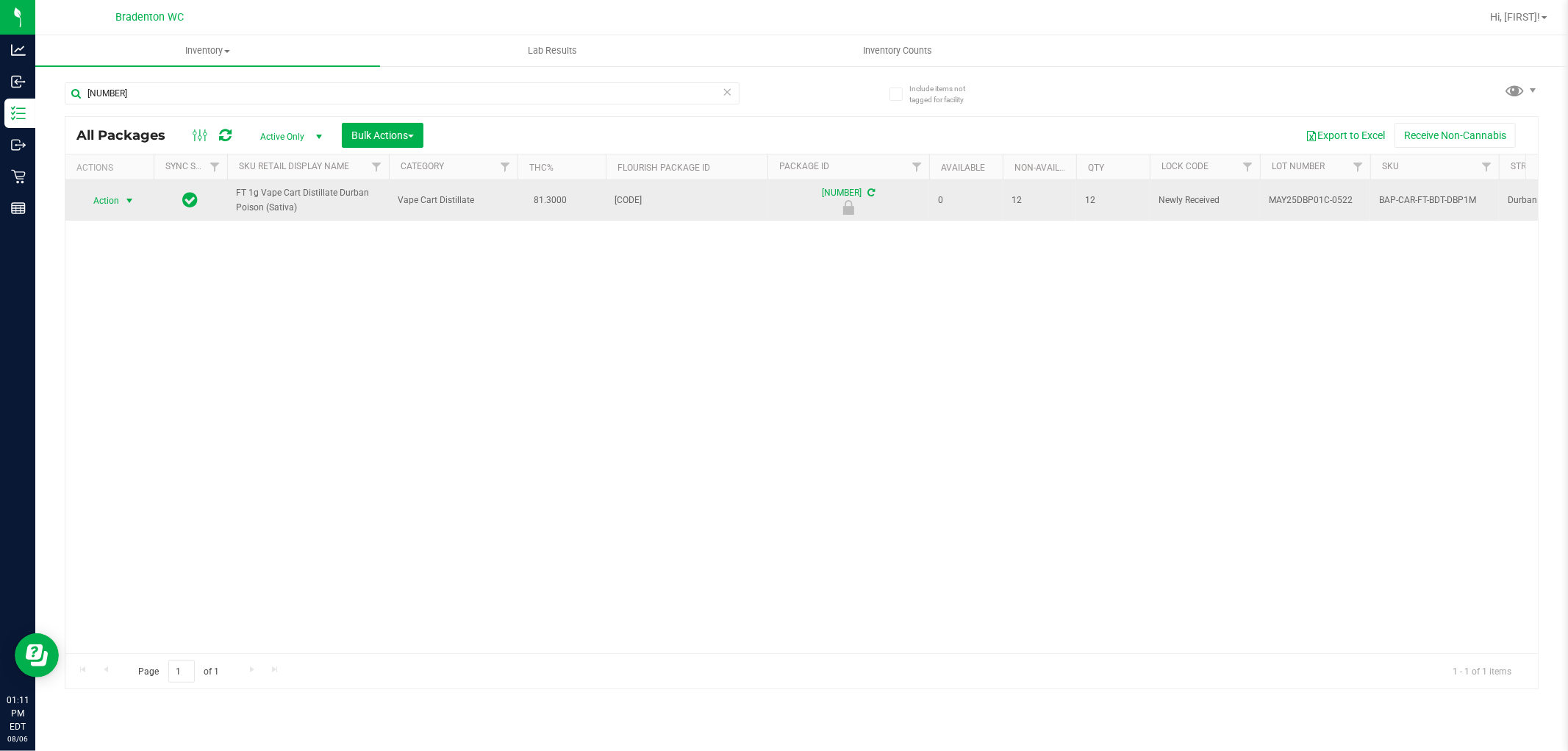 click on "Action" at bounding box center [100, 201] 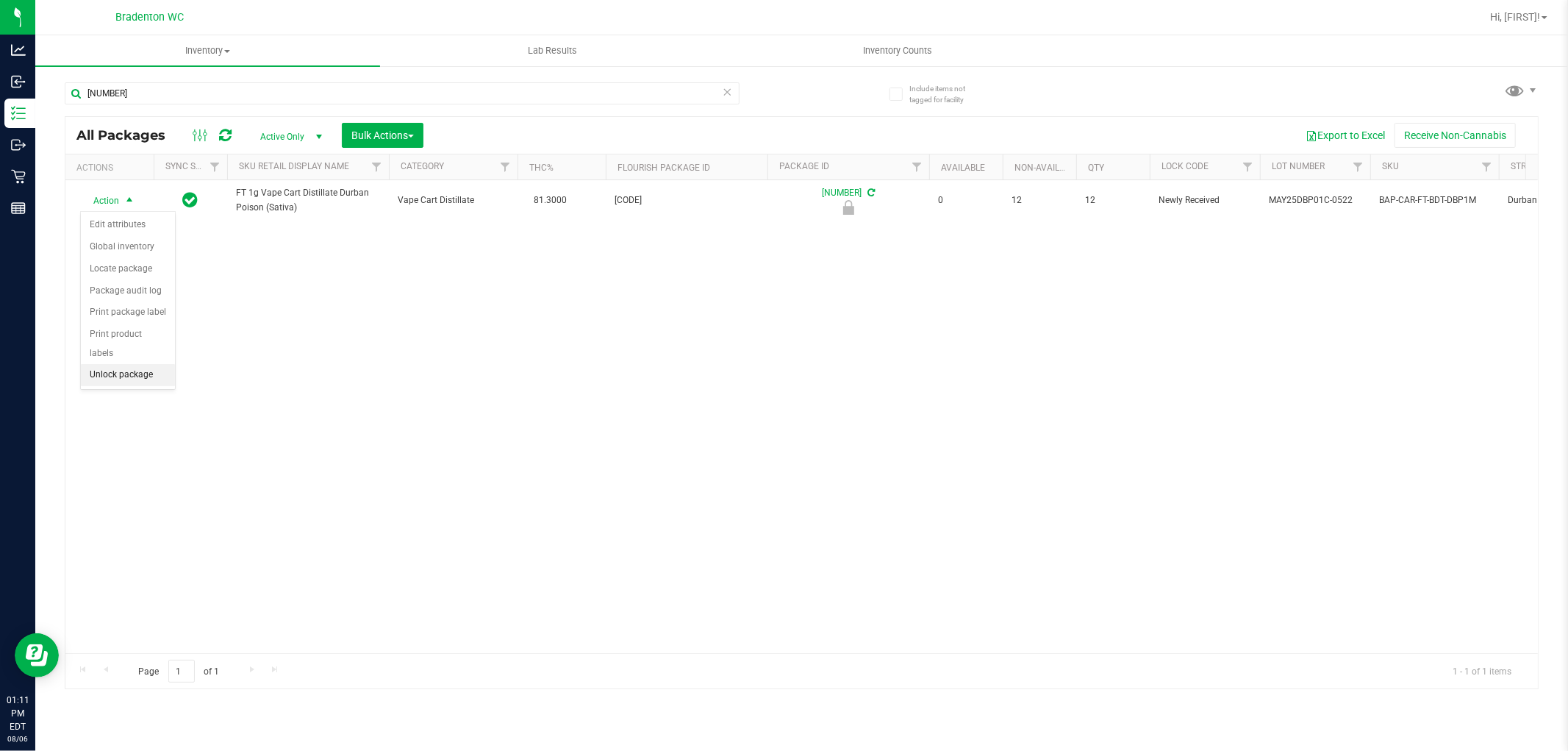 click on "Unlock package" at bounding box center (128, 375) 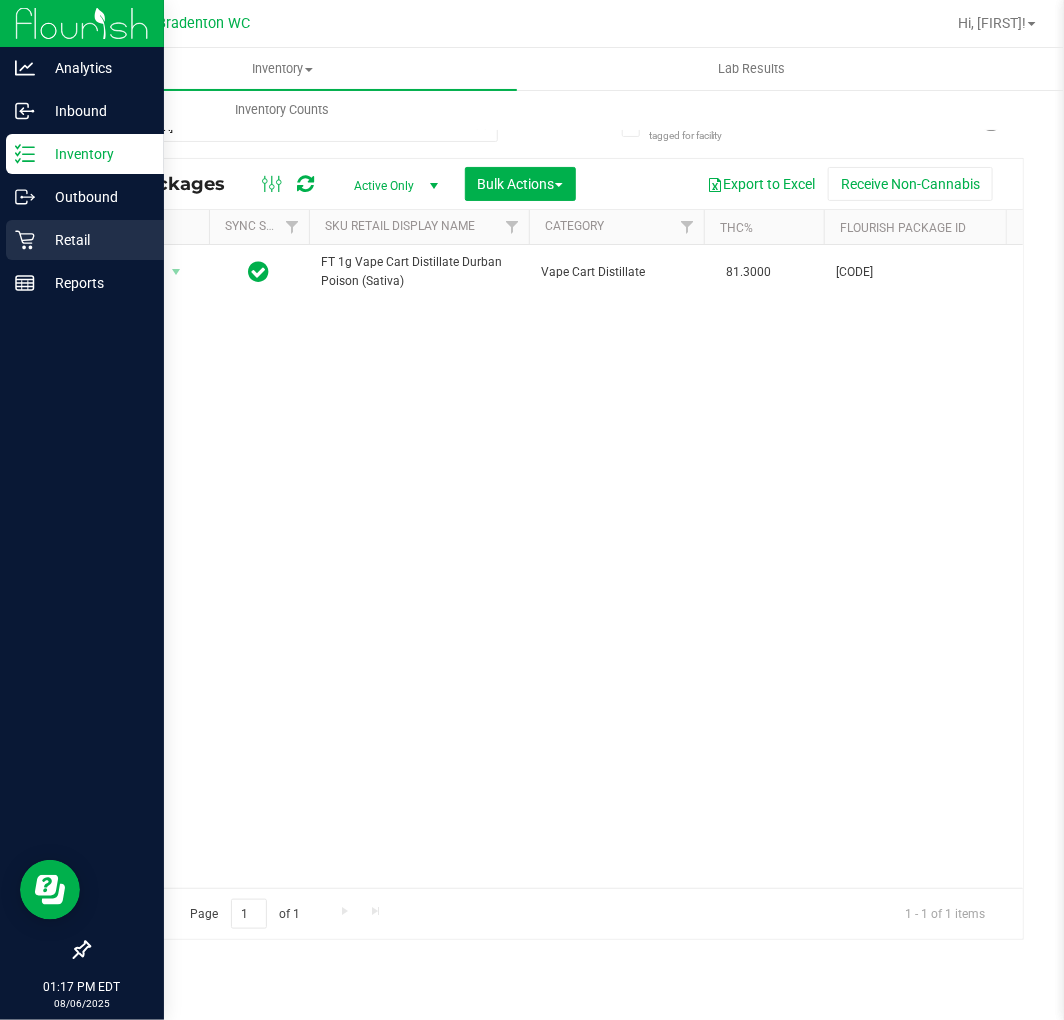 click on "Retail" at bounding box center [95, 240] 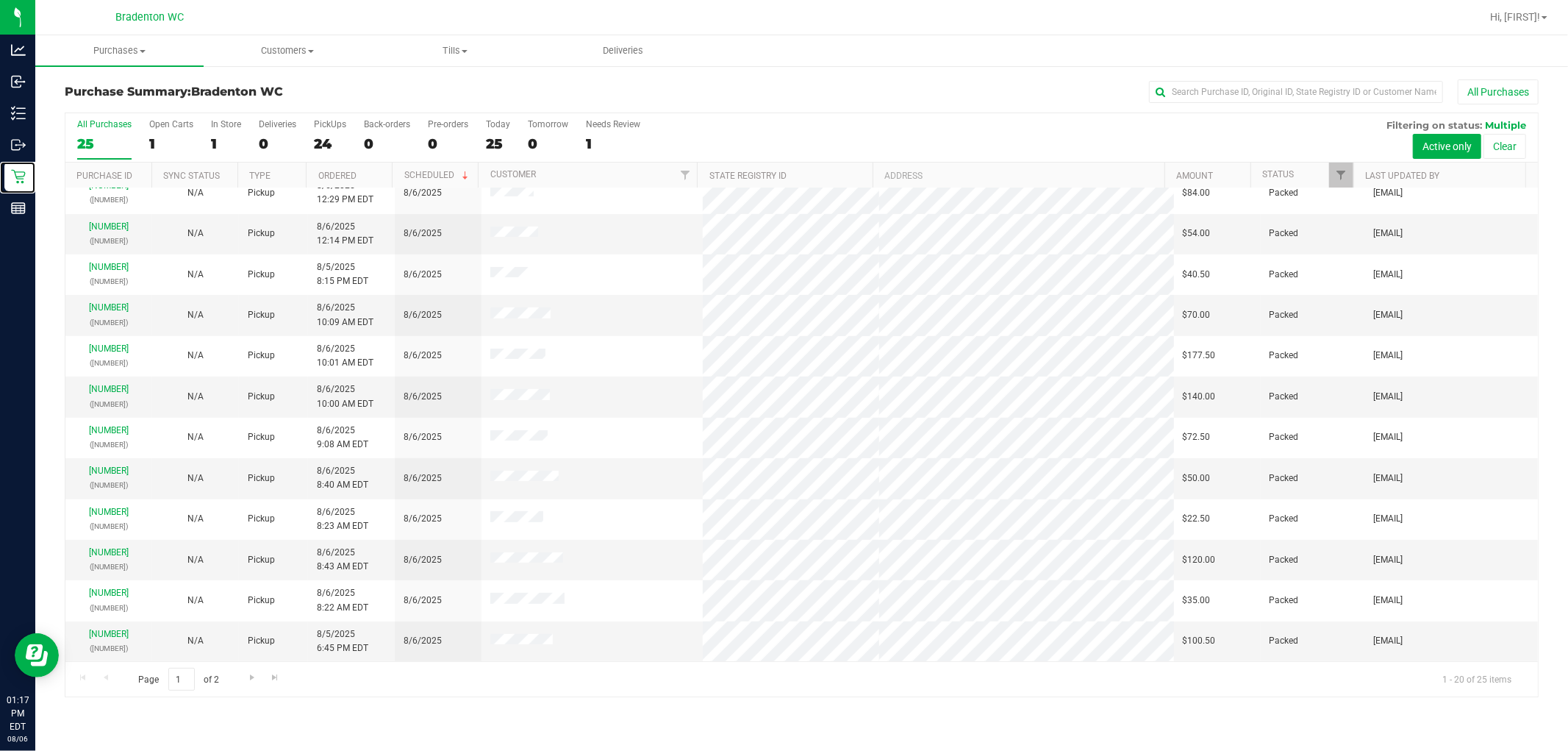 scroll, scrollTop: 0, scrollLeft: 0, axis: both 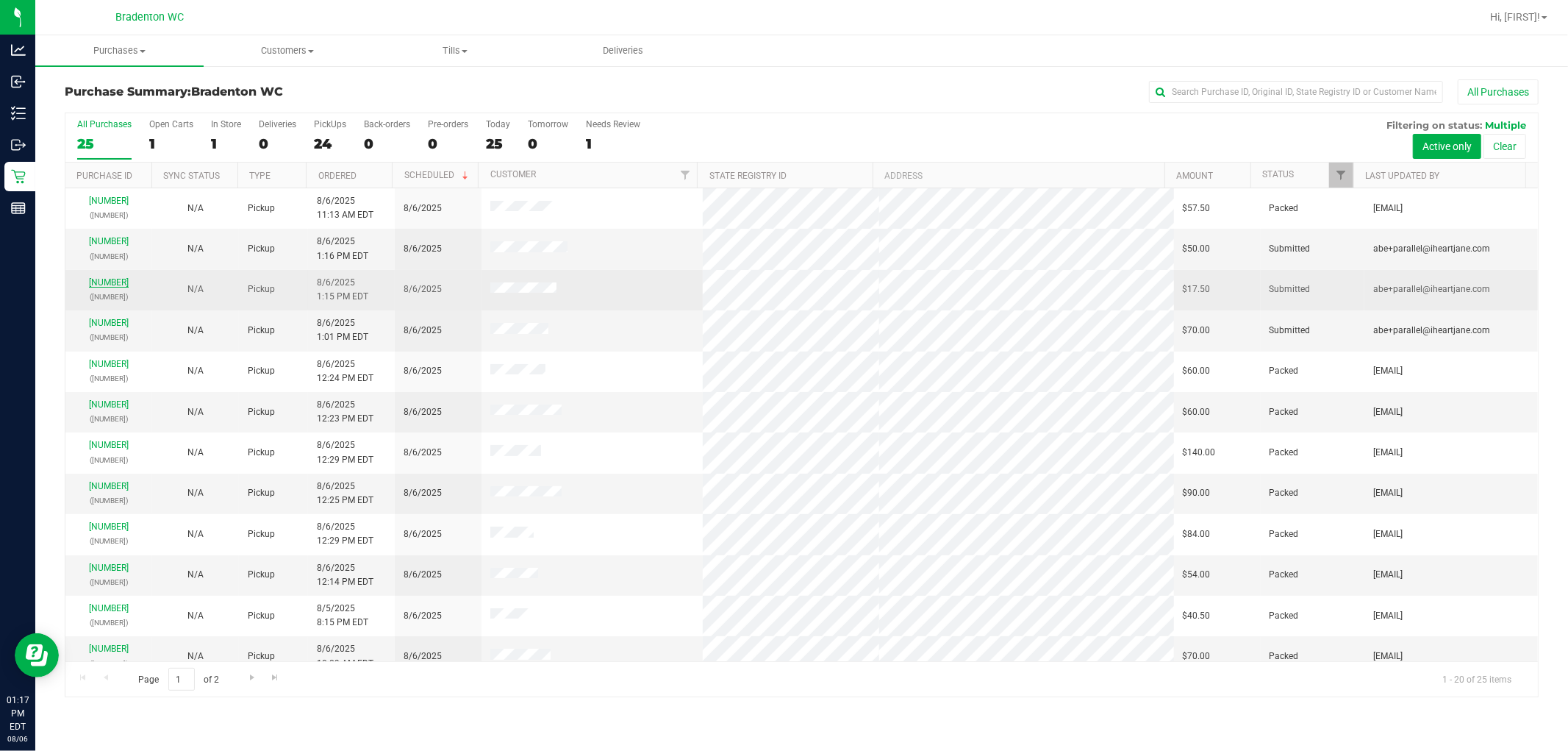 click on "[NUMBER]" at bounding box center (109, 282) 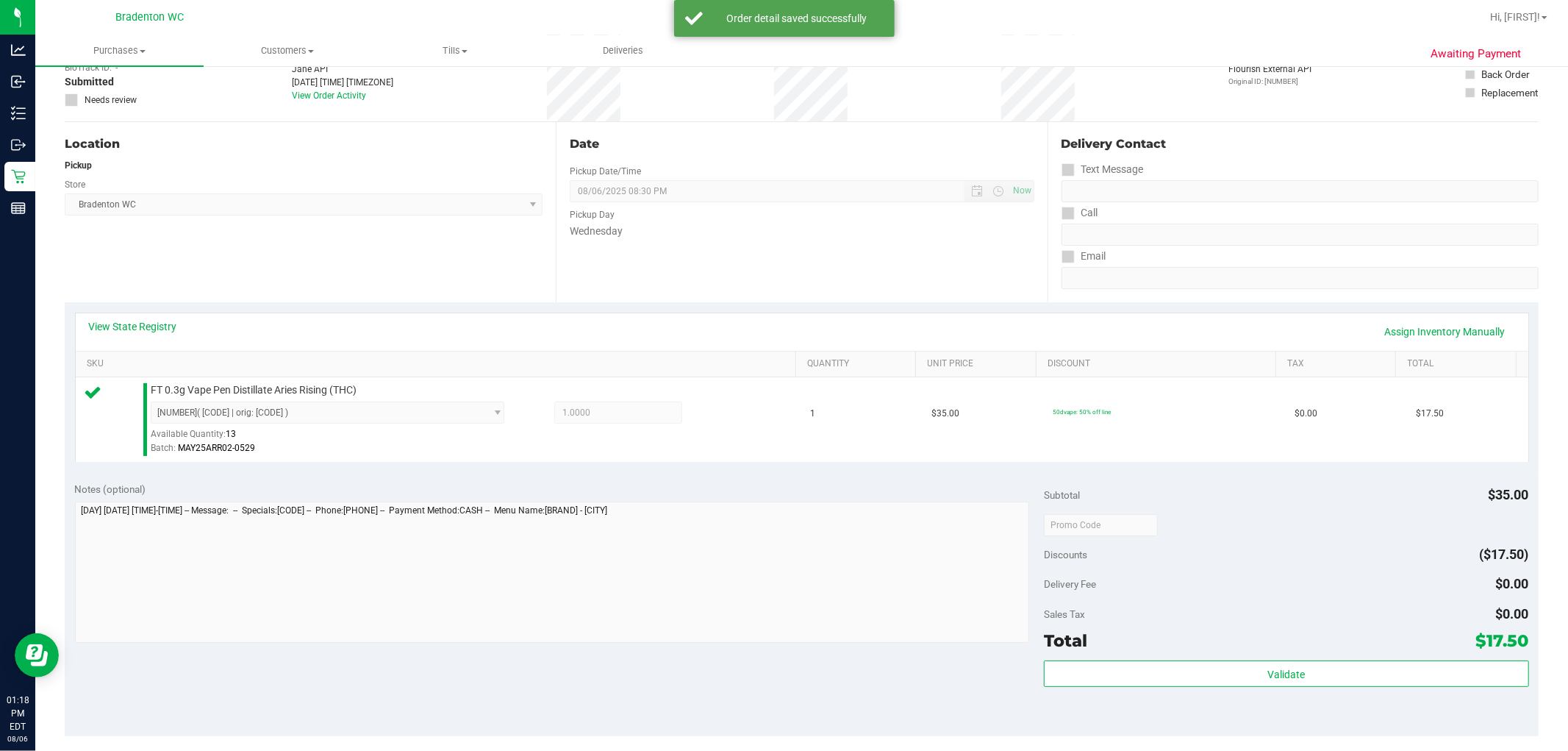 scroll, scrollTop: 245, scrollLeft: 0, axis: vertical 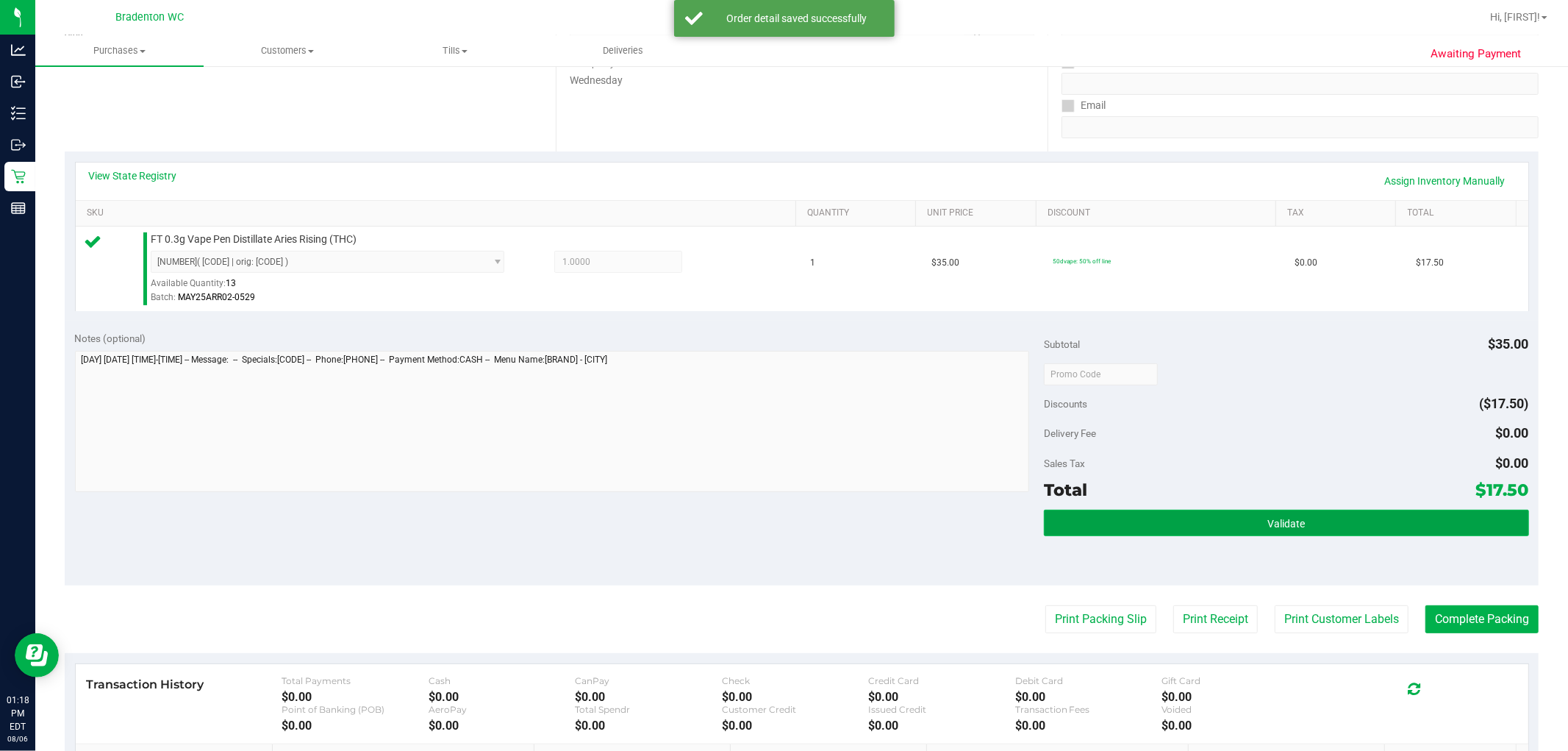 click on "Validate" at bounding box center [1286, 523] 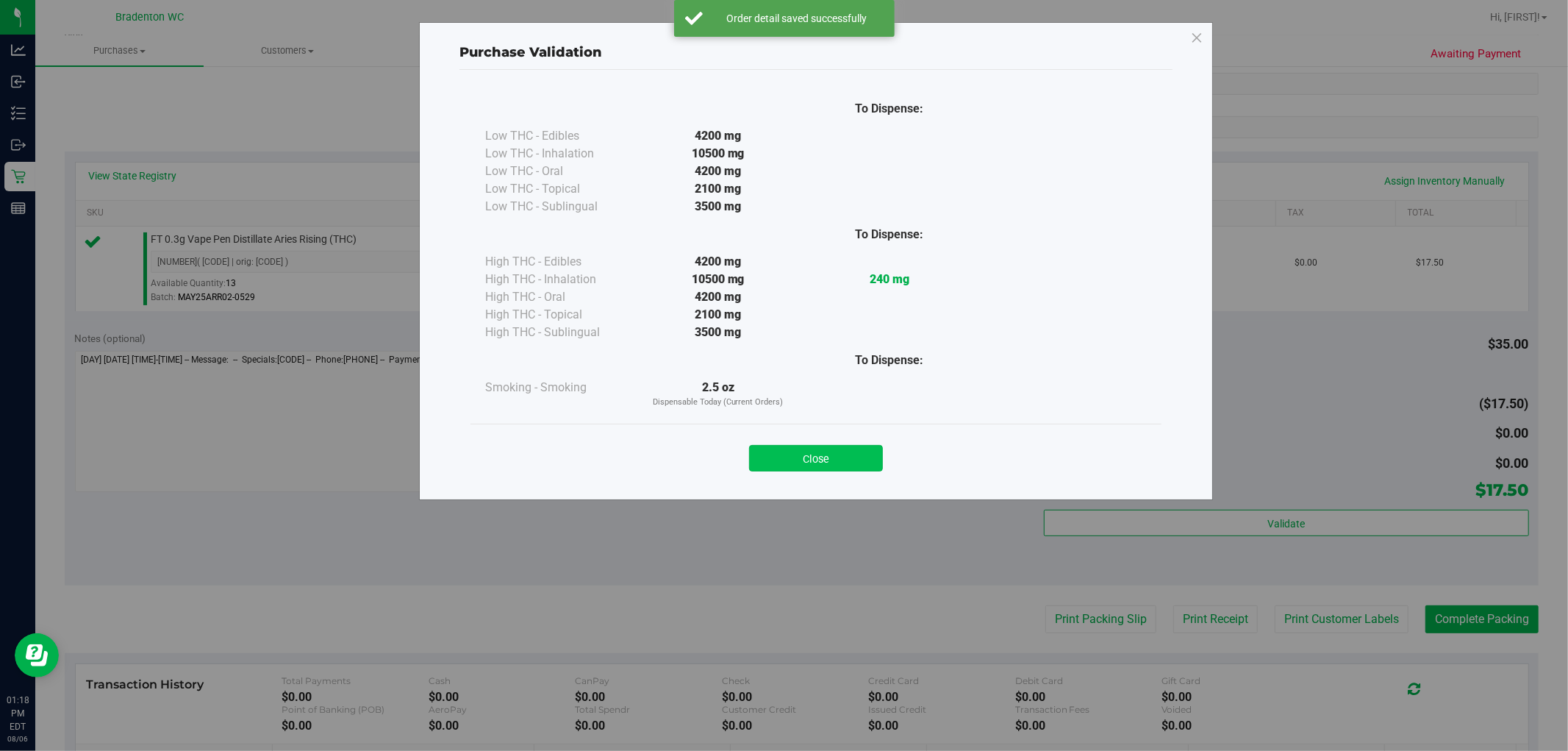 click on "Close" at bounding box center [816, 458] 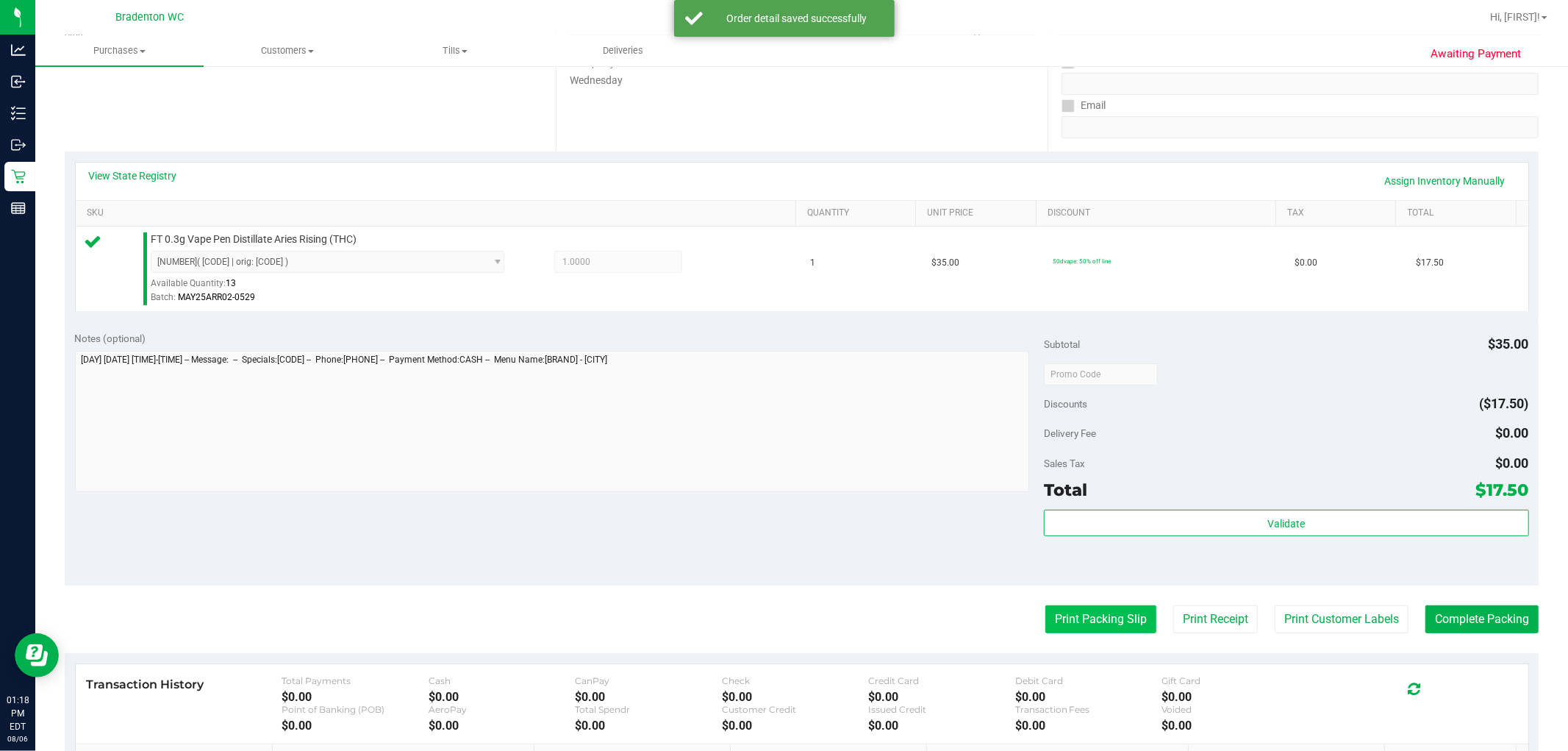 click on "Print Packing Slip" at bounding box center [1100, 619] 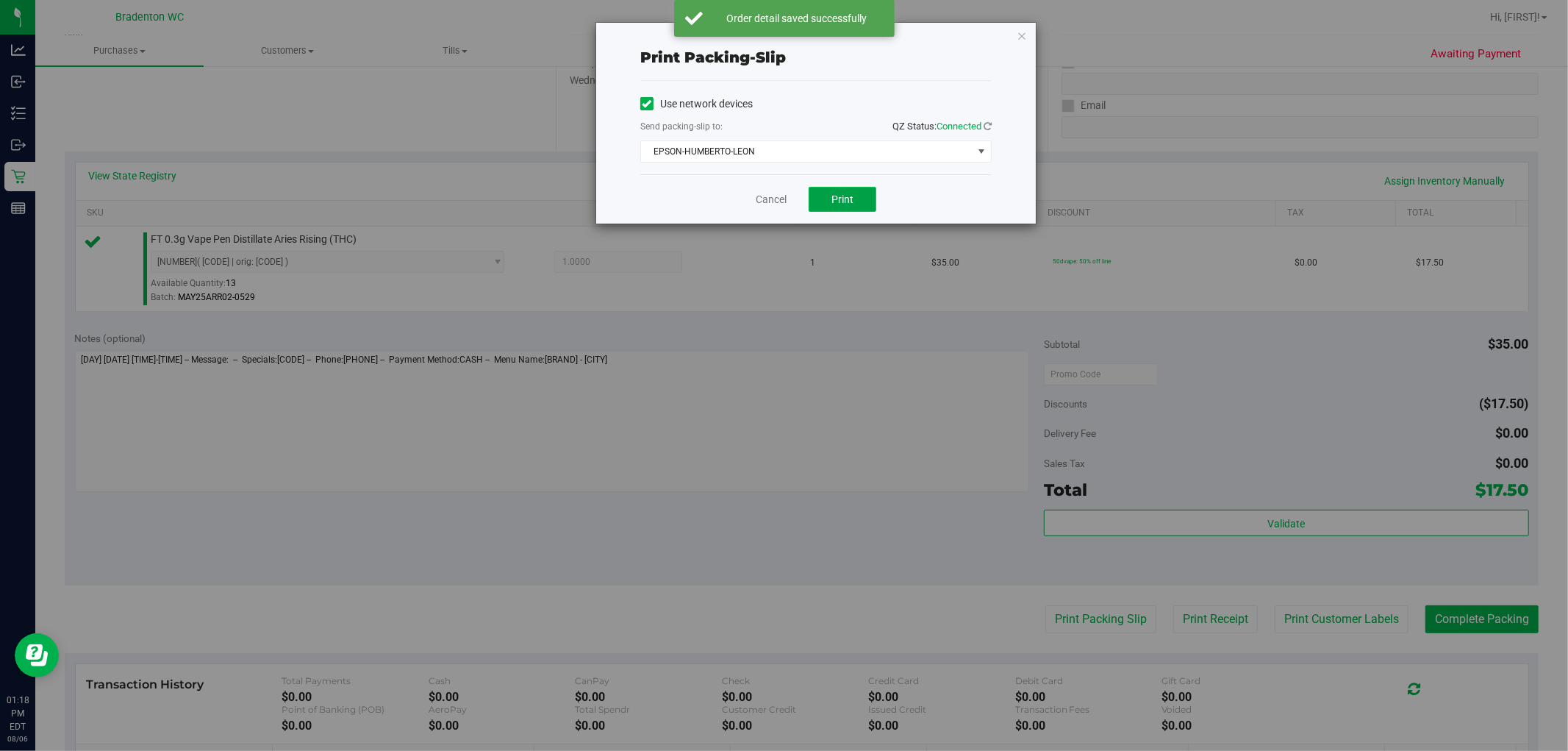 click on "Print" at bounding box center (842, 199) 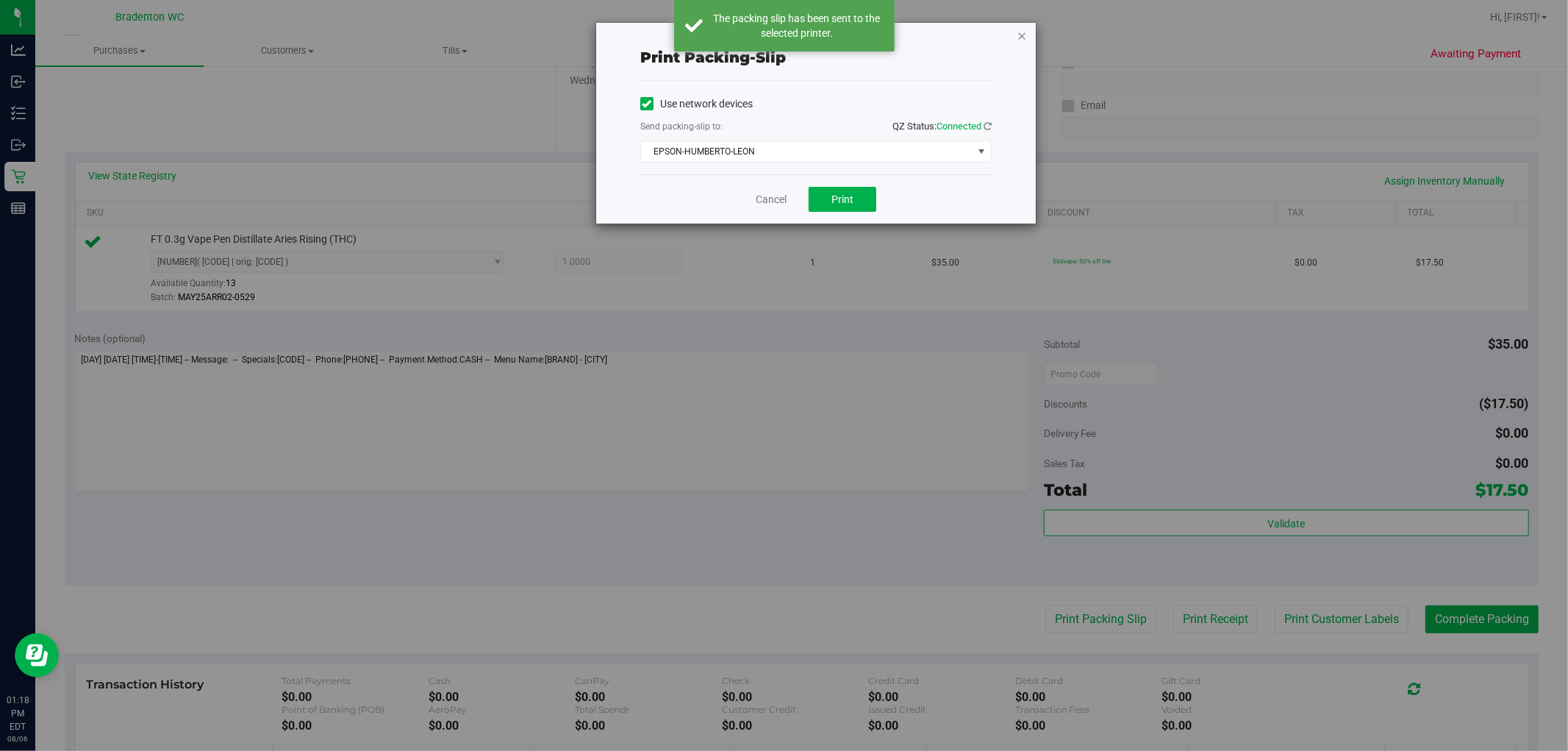 click at bounding box center (1022, 35) 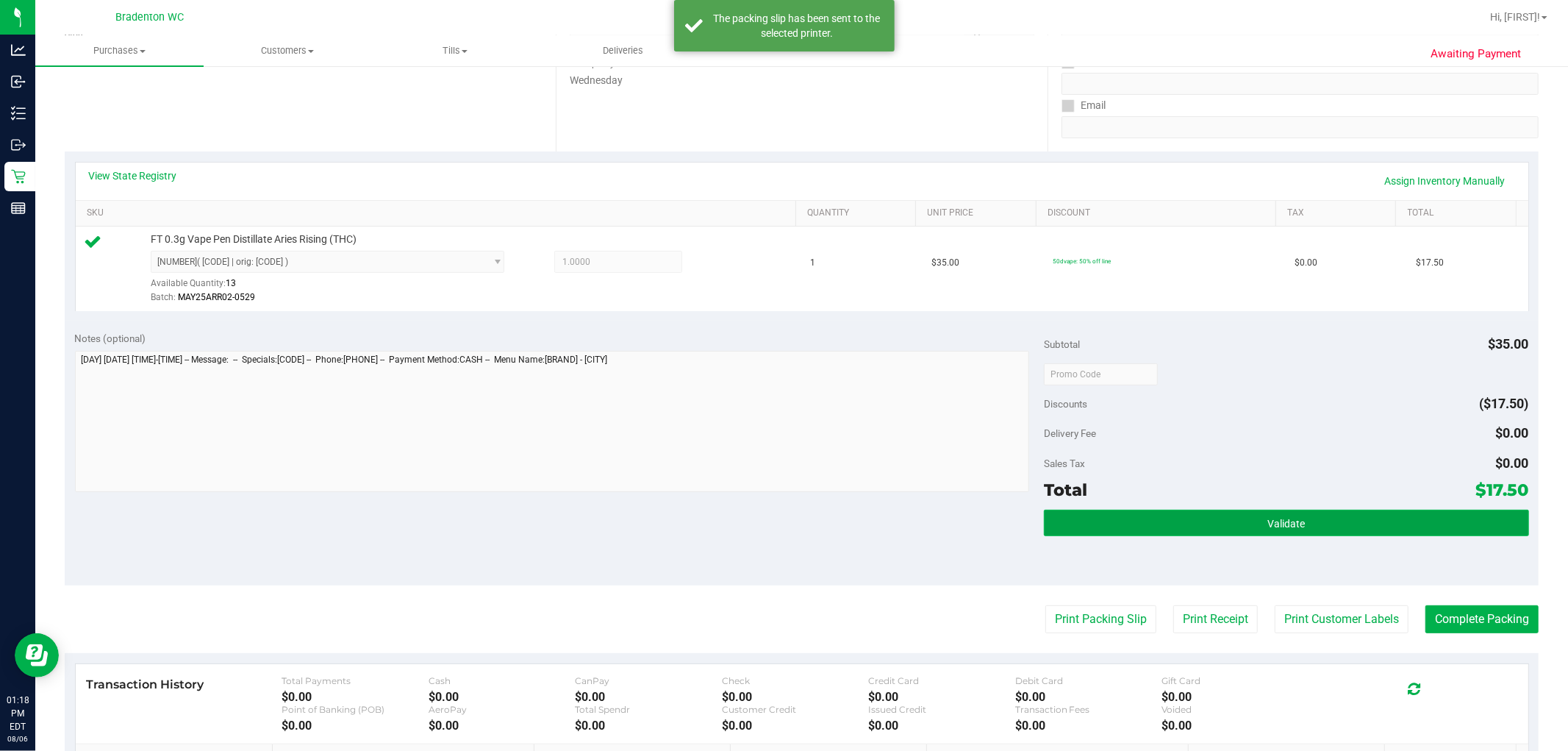 click on "Validate" at bounding box center (1286, 523) 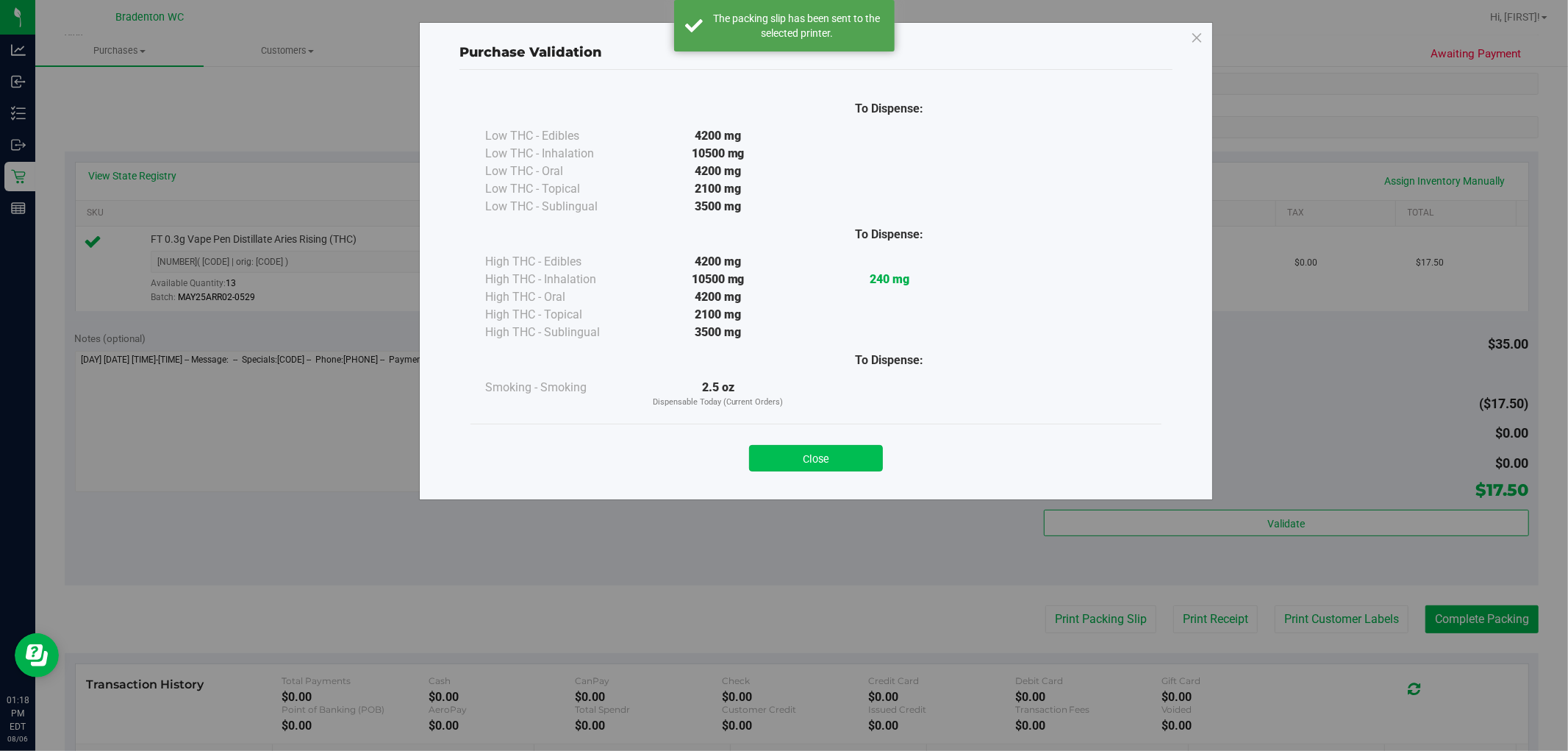 click on "Close" at bounding box center [816, 458] 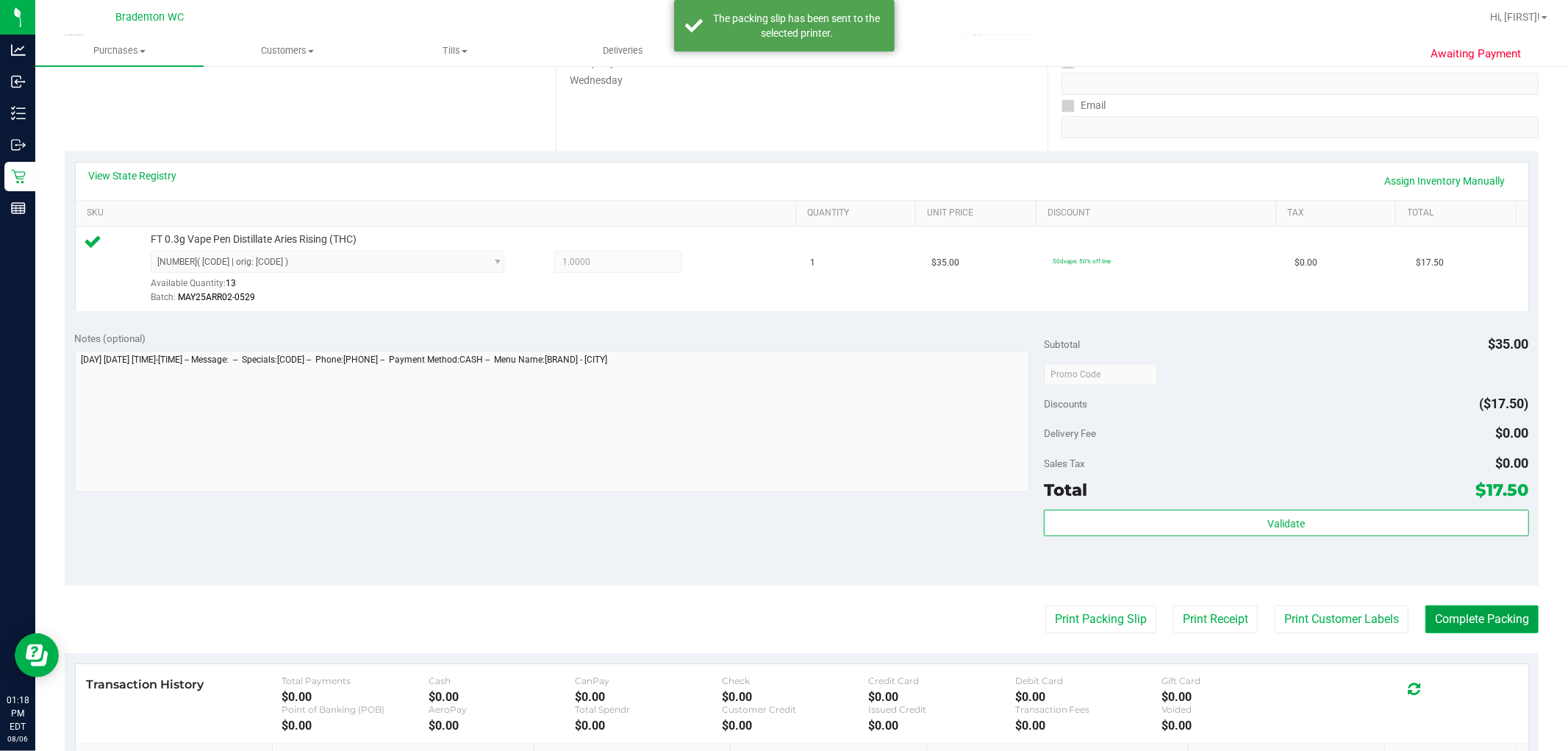 click on "Complete Packing" at bounding box center (1482, 619) 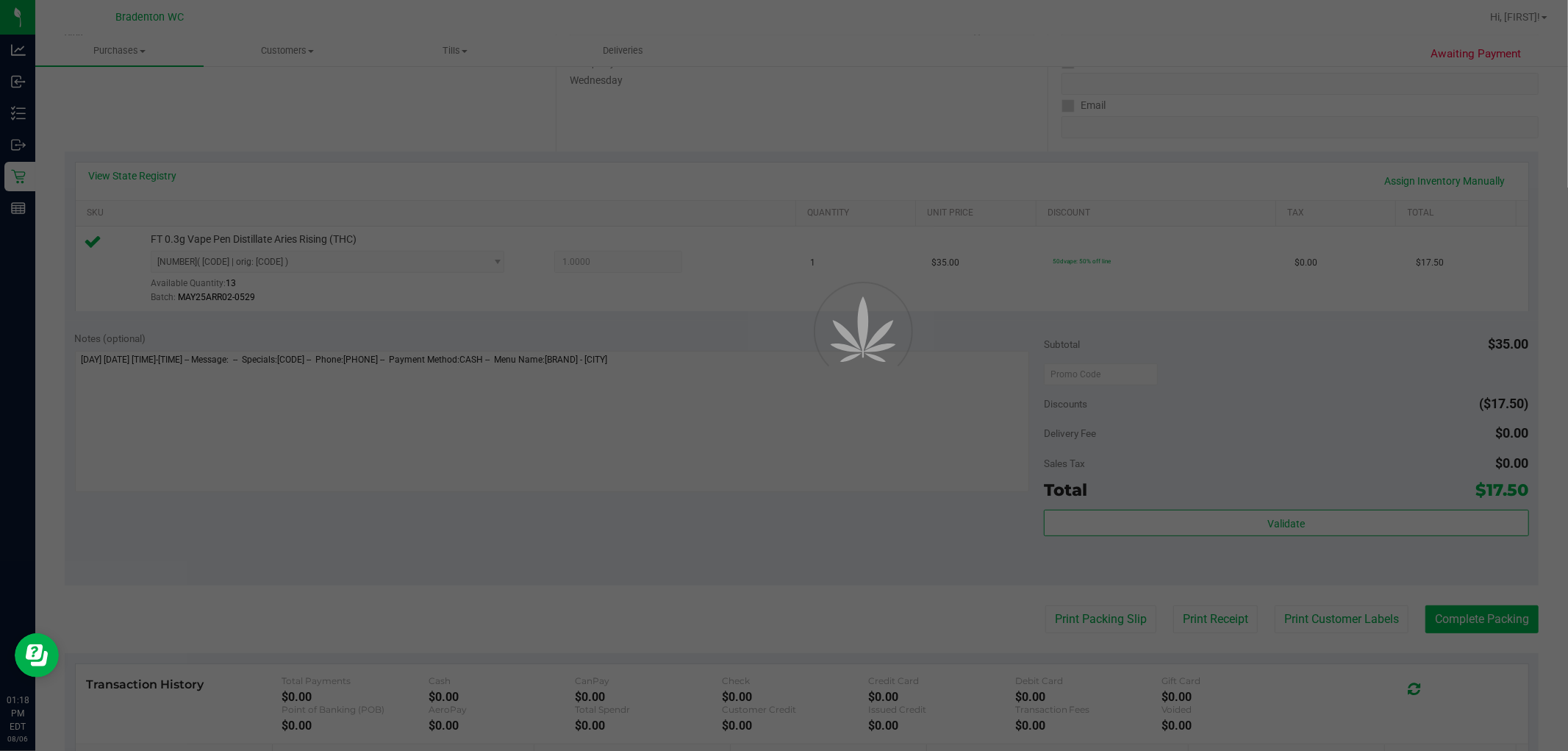 scroll, scrollTop: 0, scrollLeft: 0, axis: both 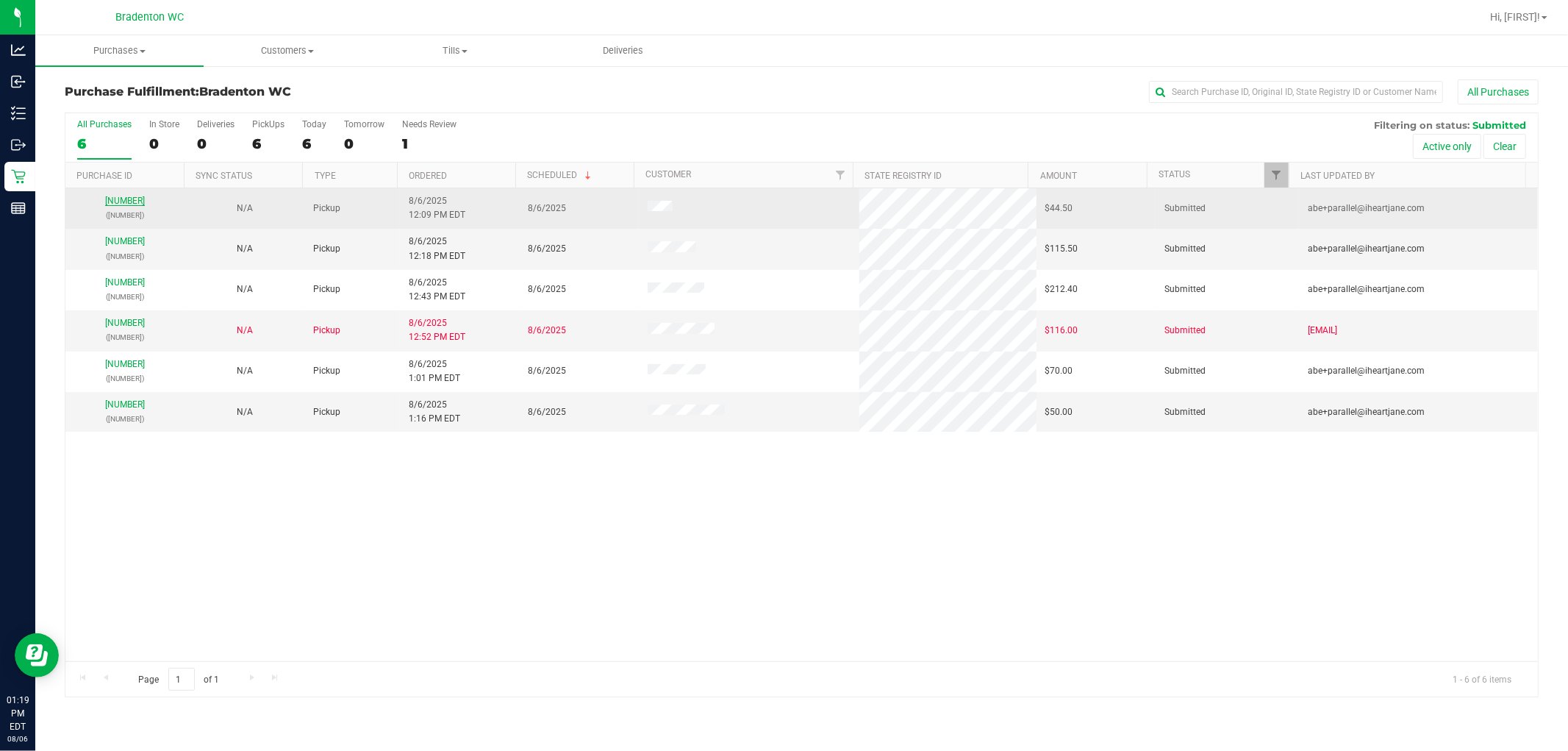 click on "[NUMBER]" at bounding box center (125, 201) 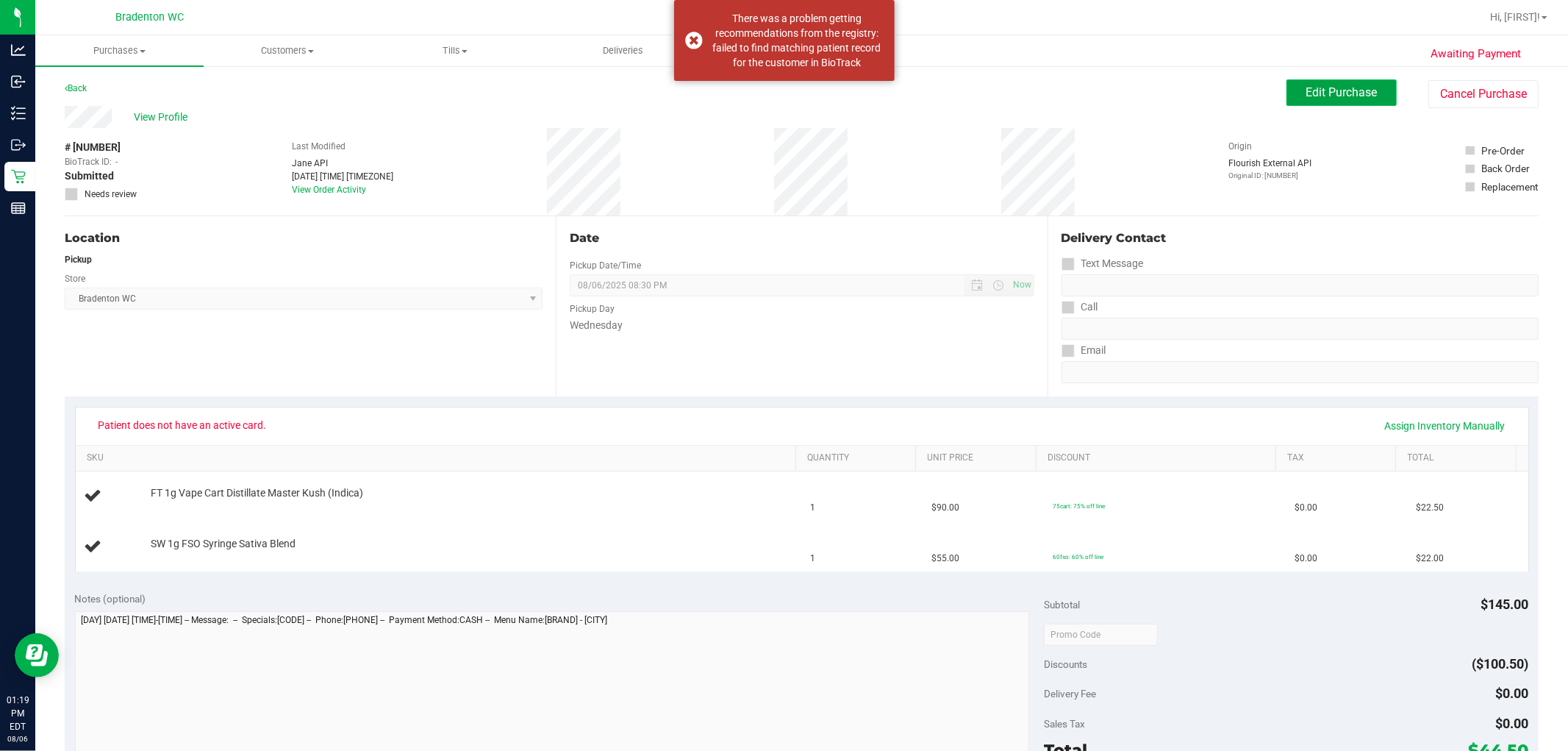 click on "Edit Purchase" at bounding box center [1342, 92] 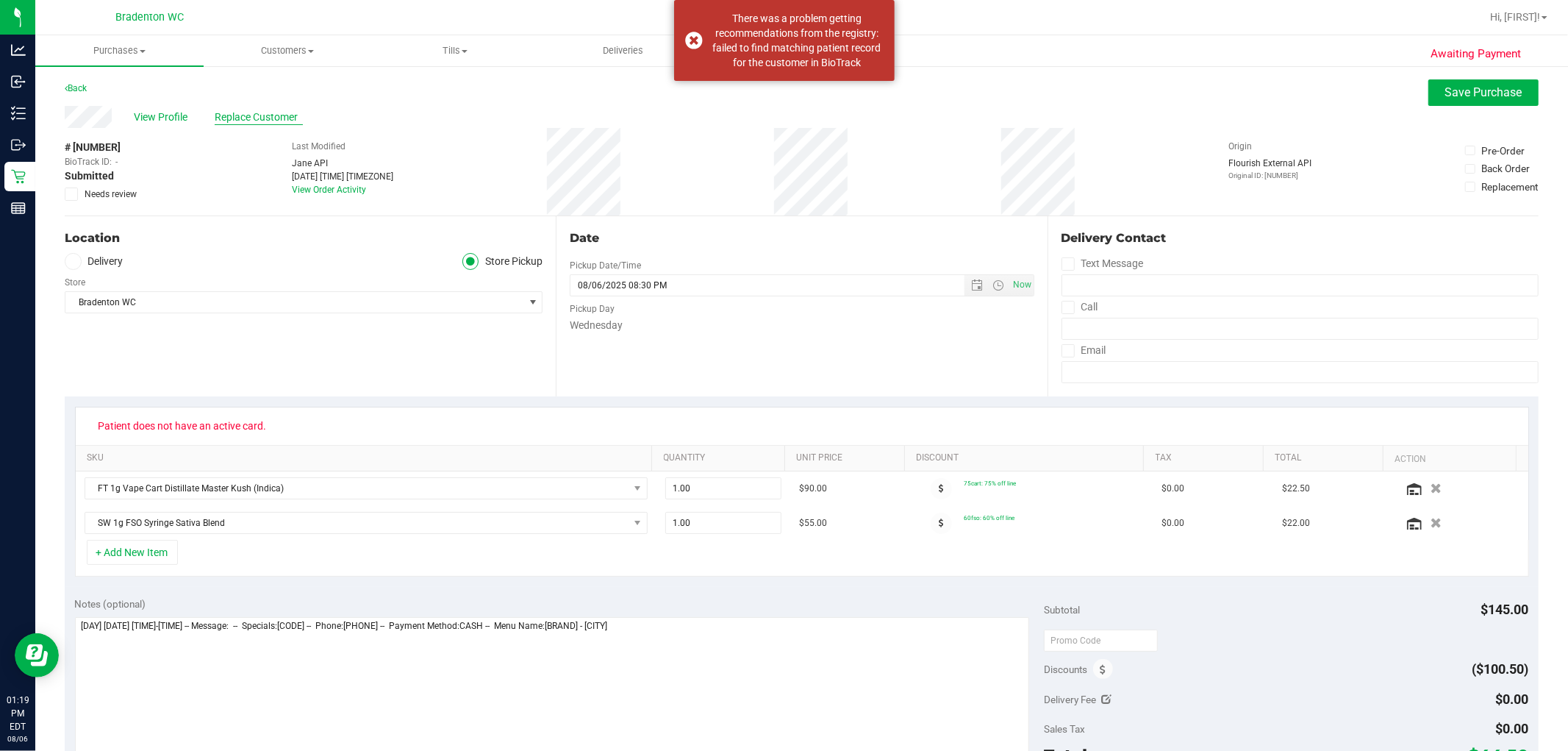 click on "Replace Customer" at bounding box center [259, 117] 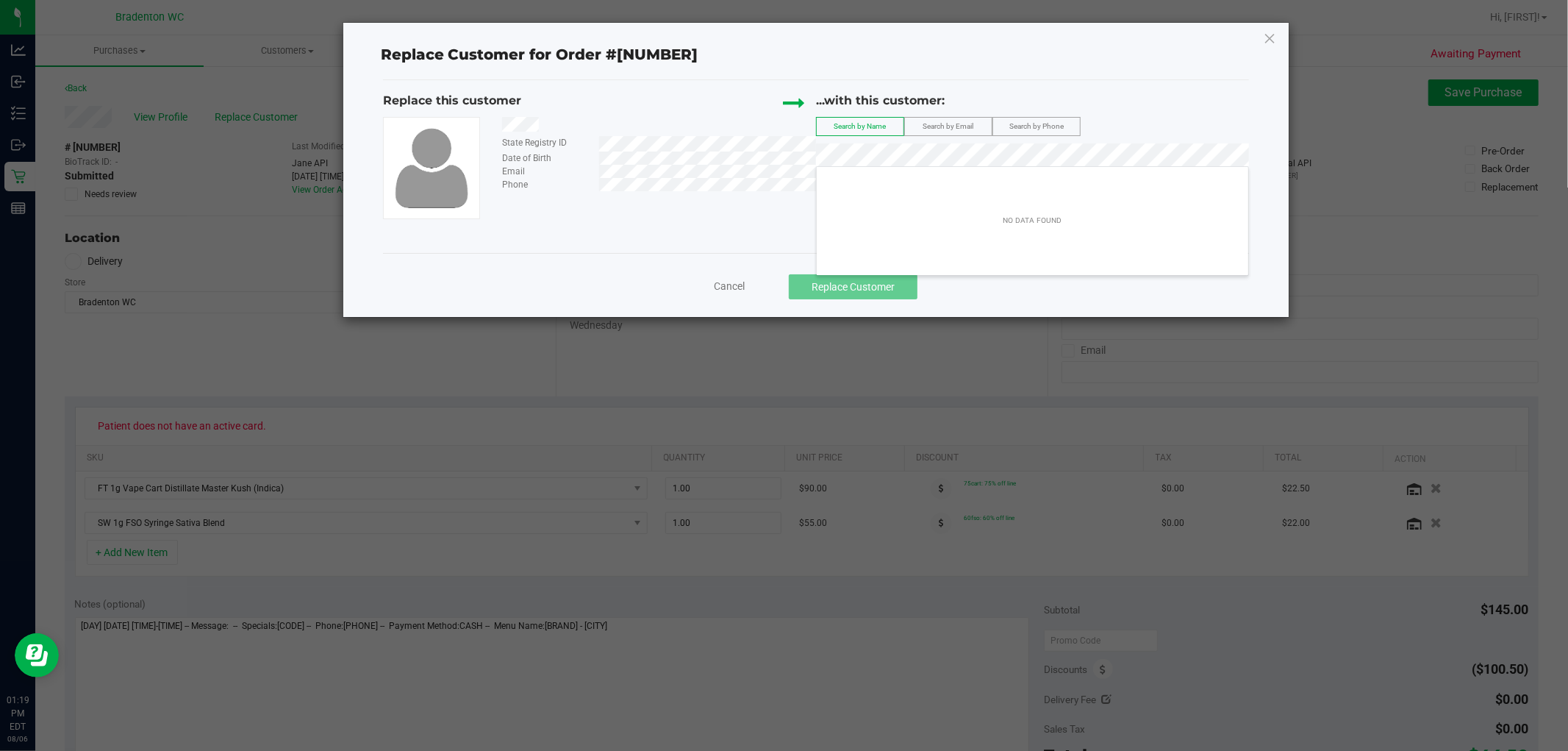 click on "Search by Email" 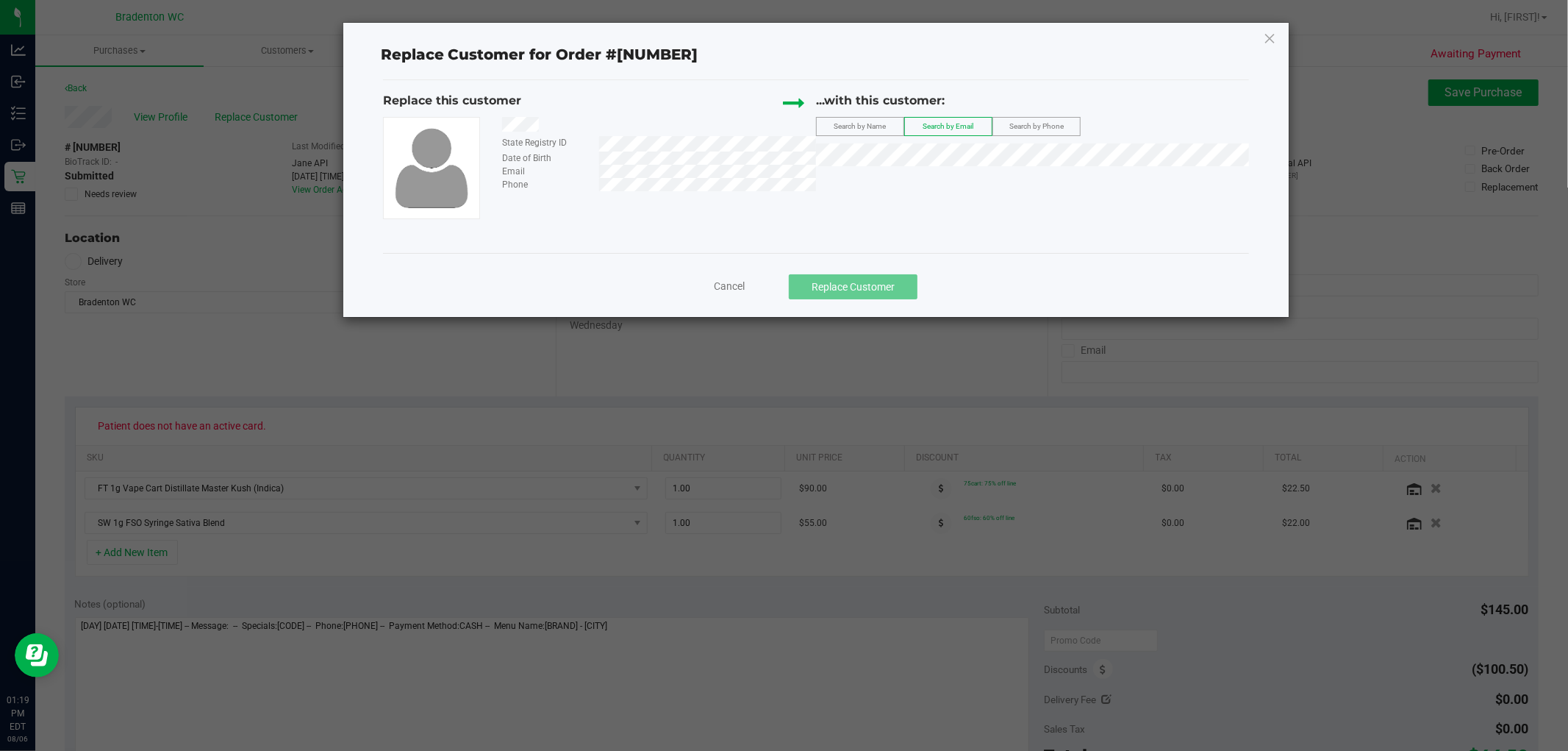 click on "Search by Email" 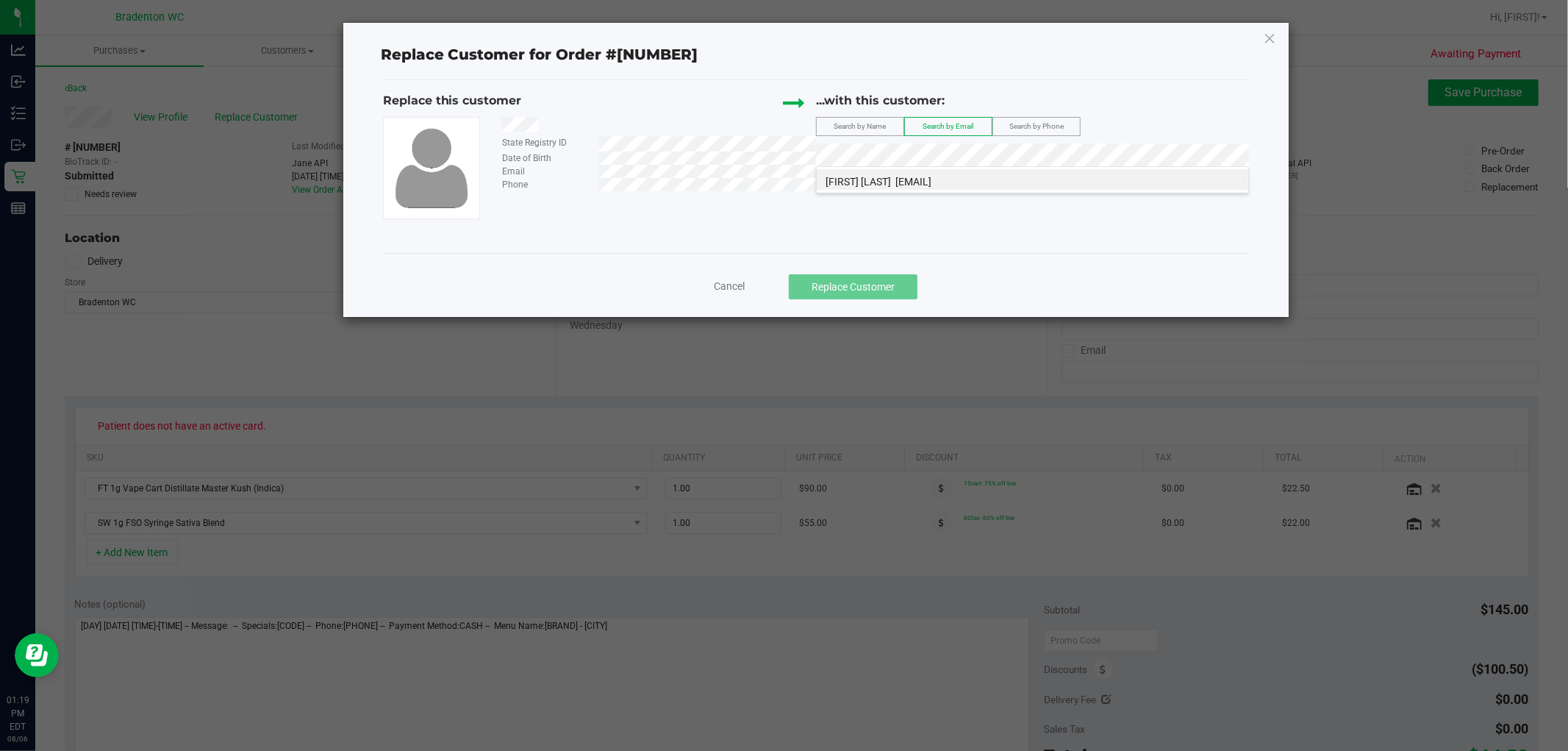click on "[FIRST] [LAST]" at bounding box center [858, 182] 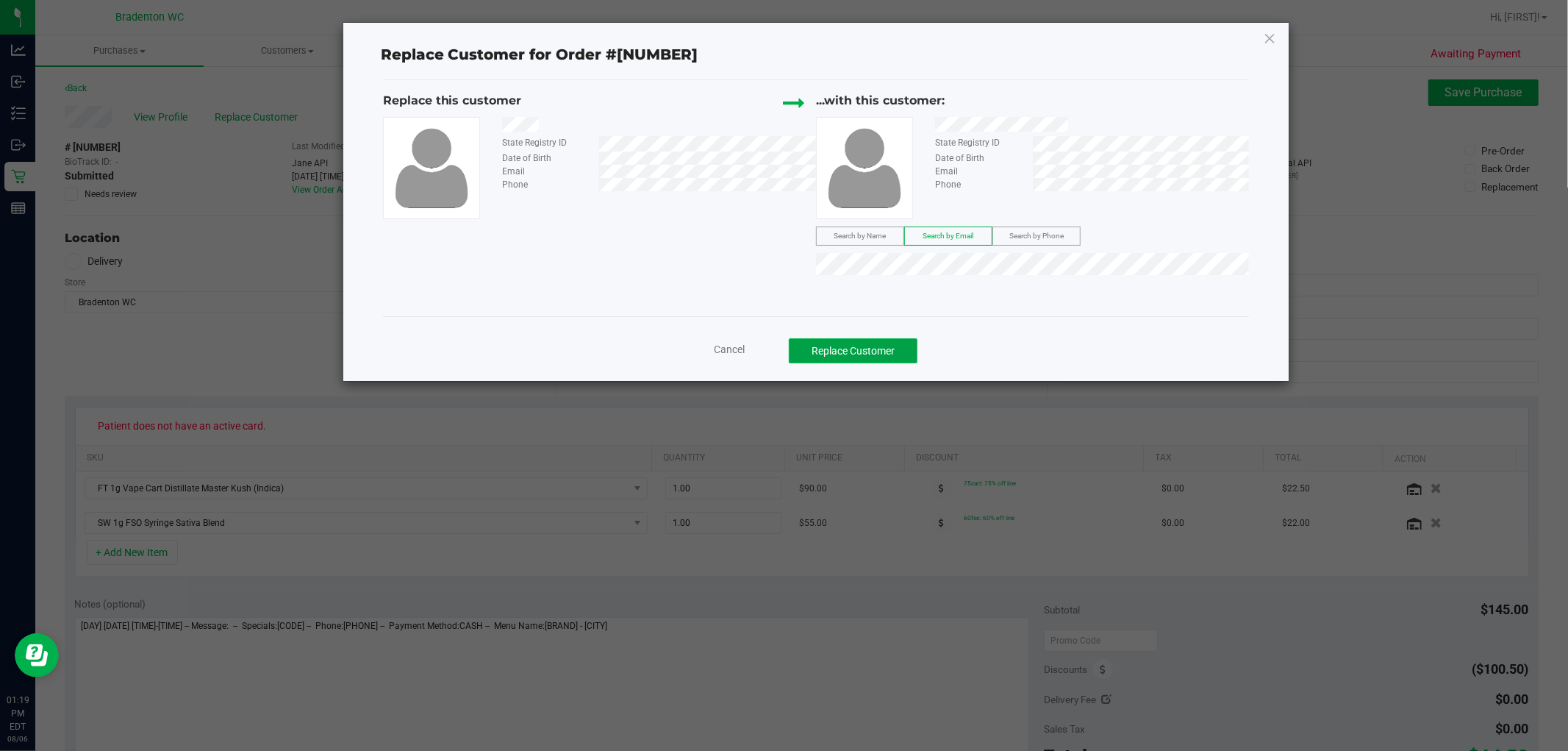 click on "Replace Customer" 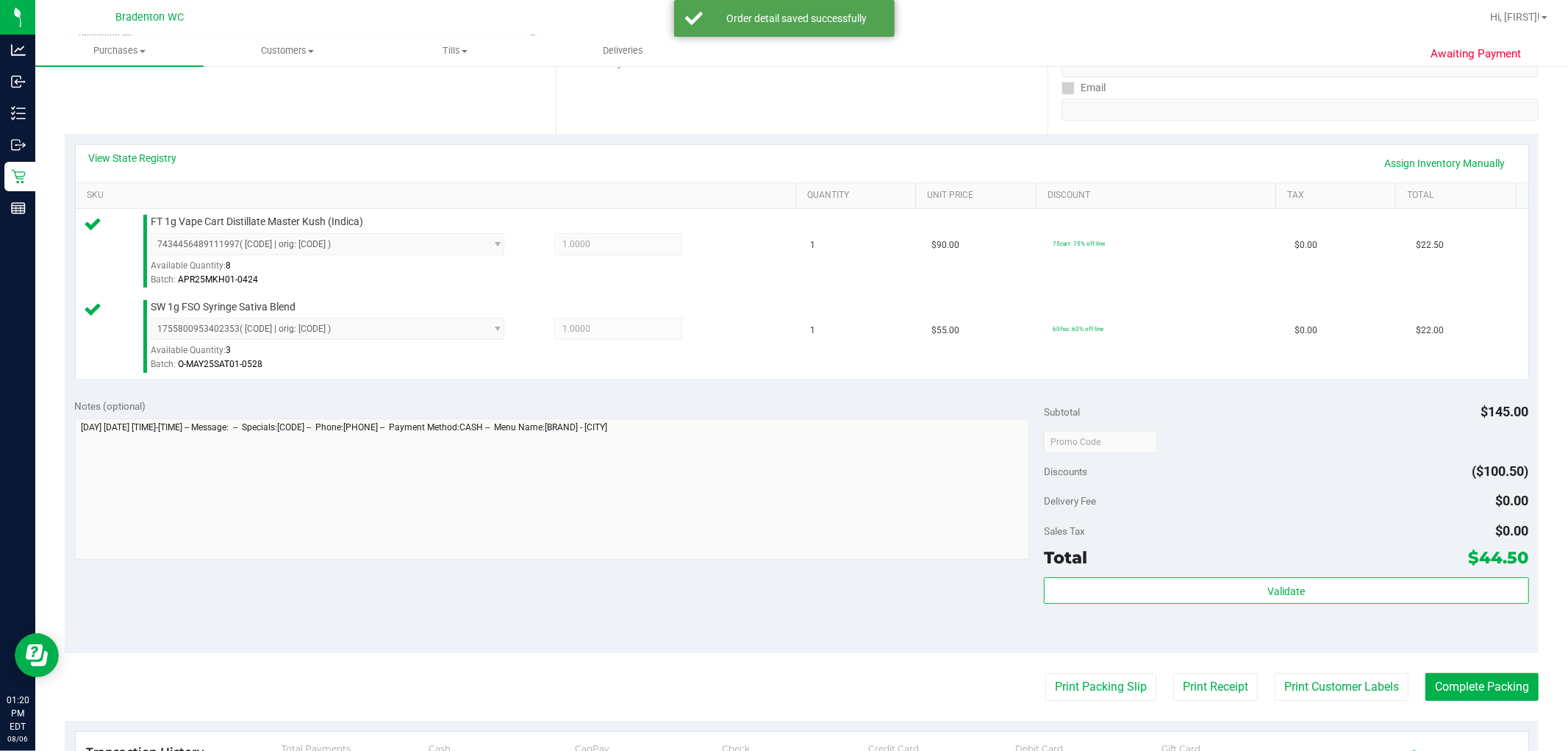 scroll, scrollTop: 327, scrollLeft: 0, axis: vertical 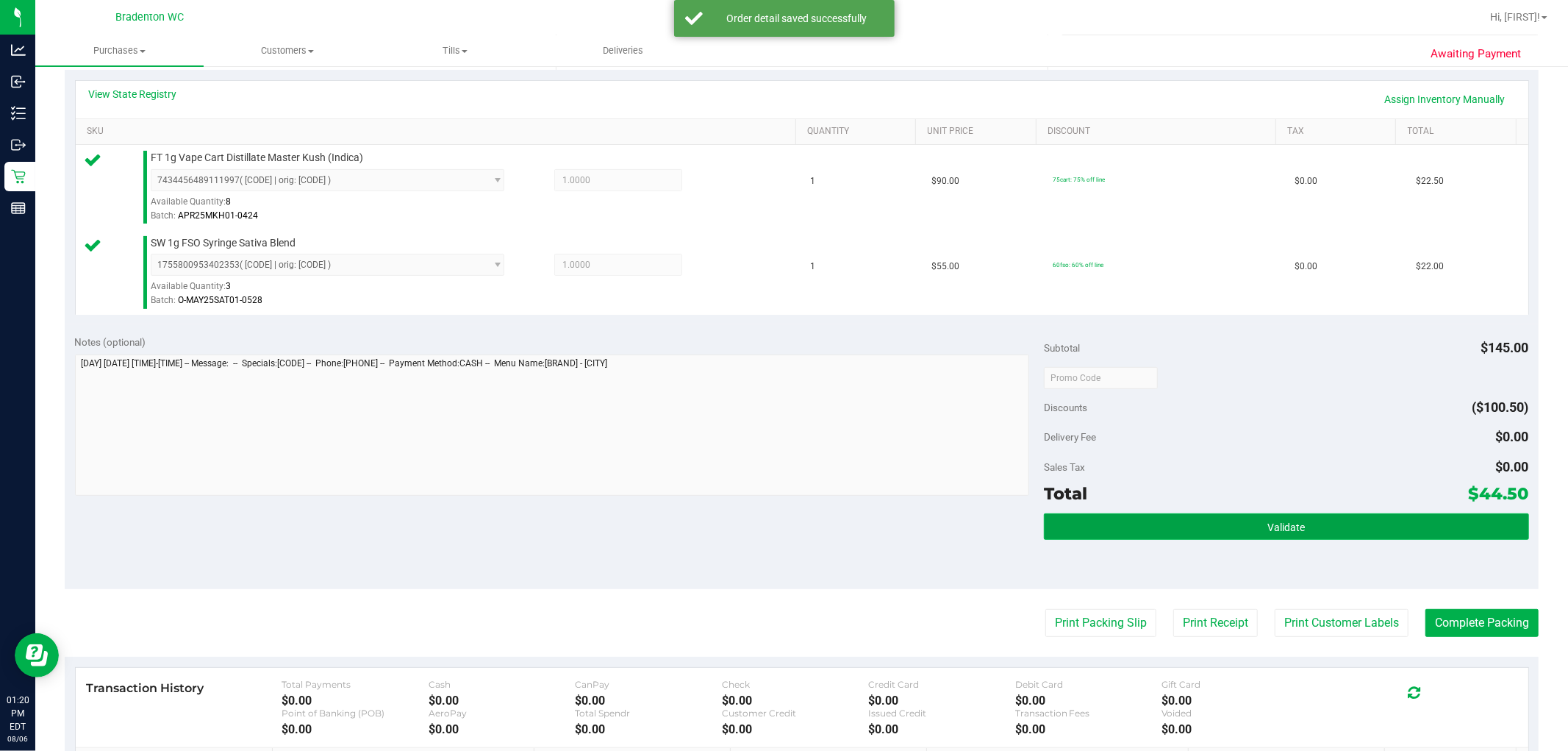 click on "Validate" at bounding box center (1286, 527) 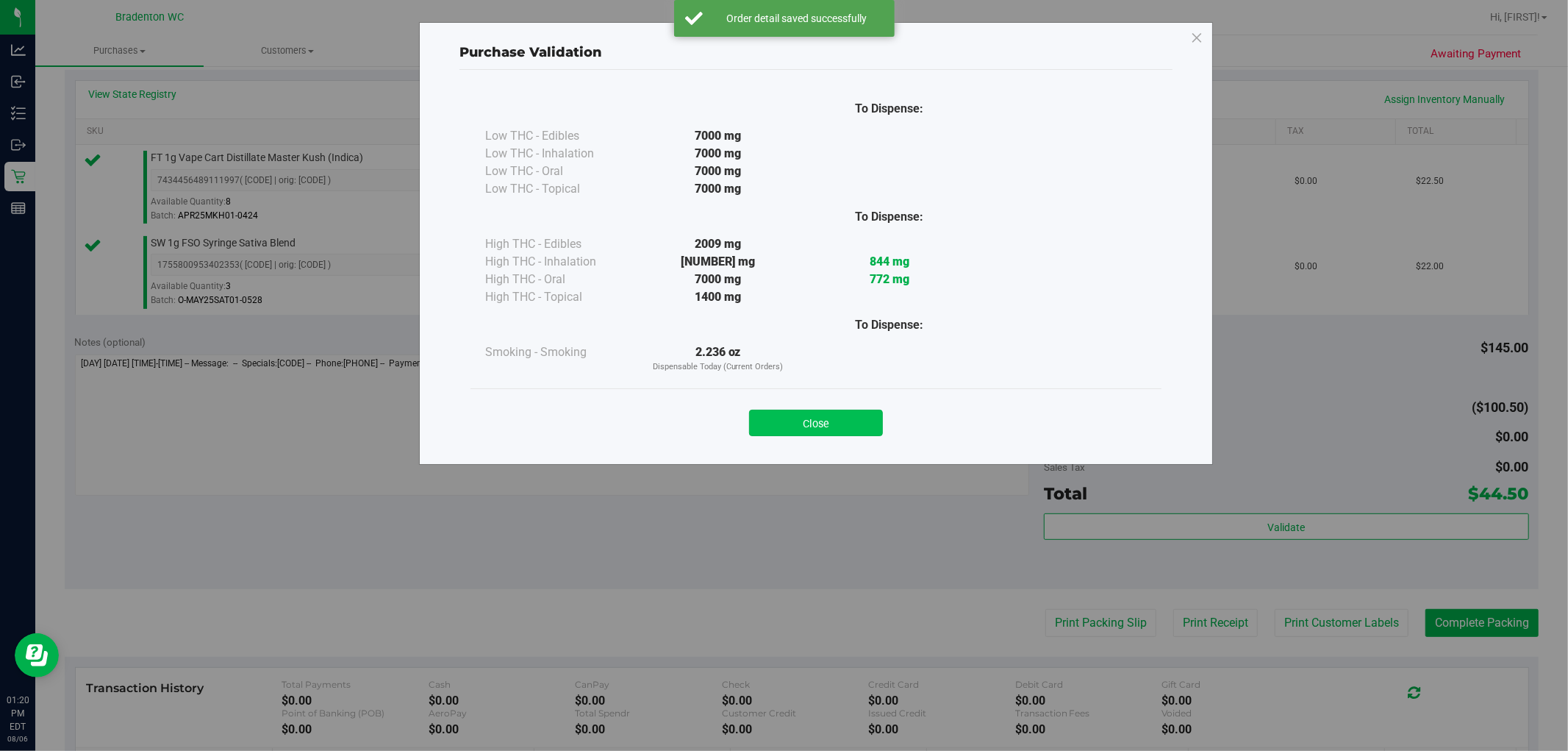 click on "Close" at bounding box center [816, 423] 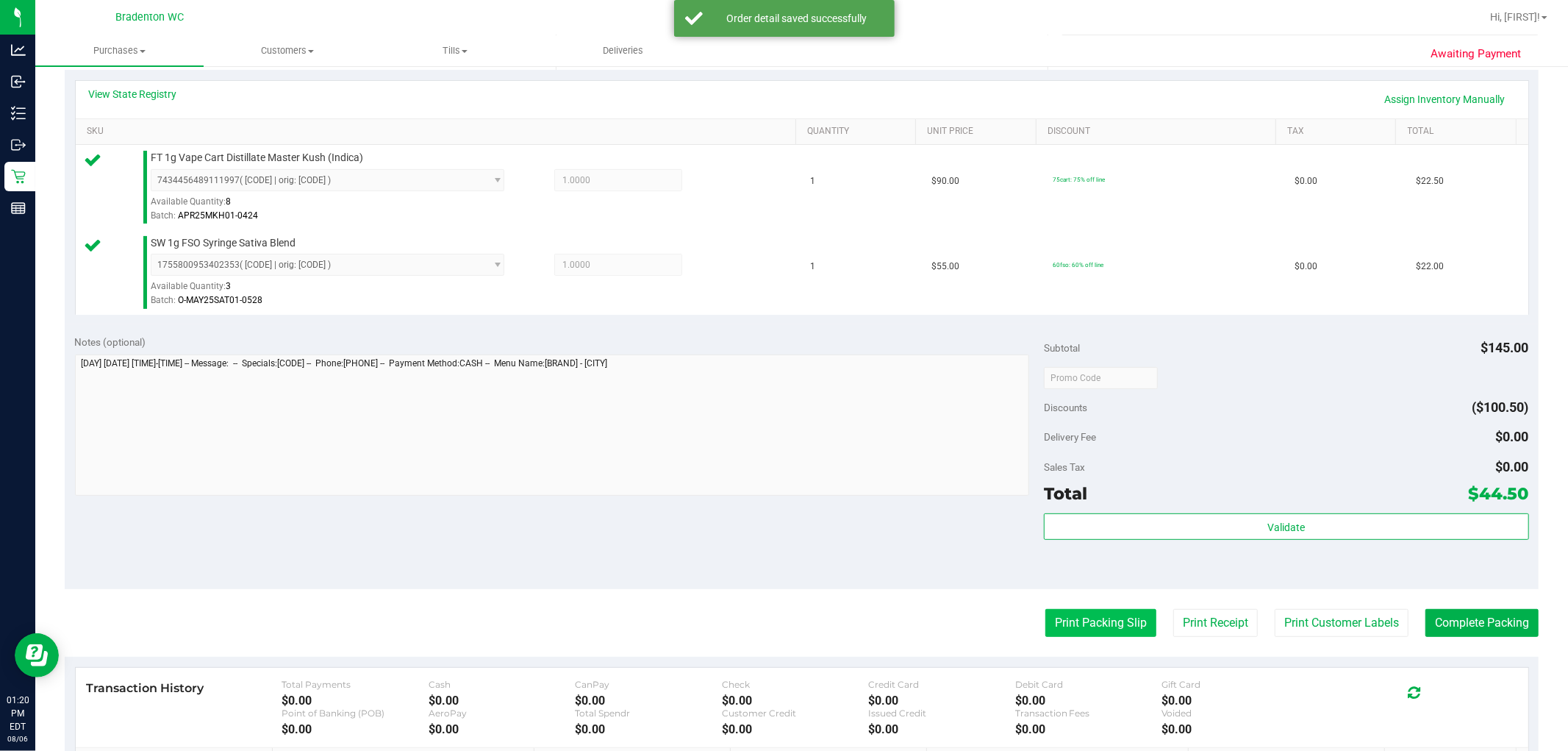 click on "Print Packing Slip" at bounding box center [1100, 623] 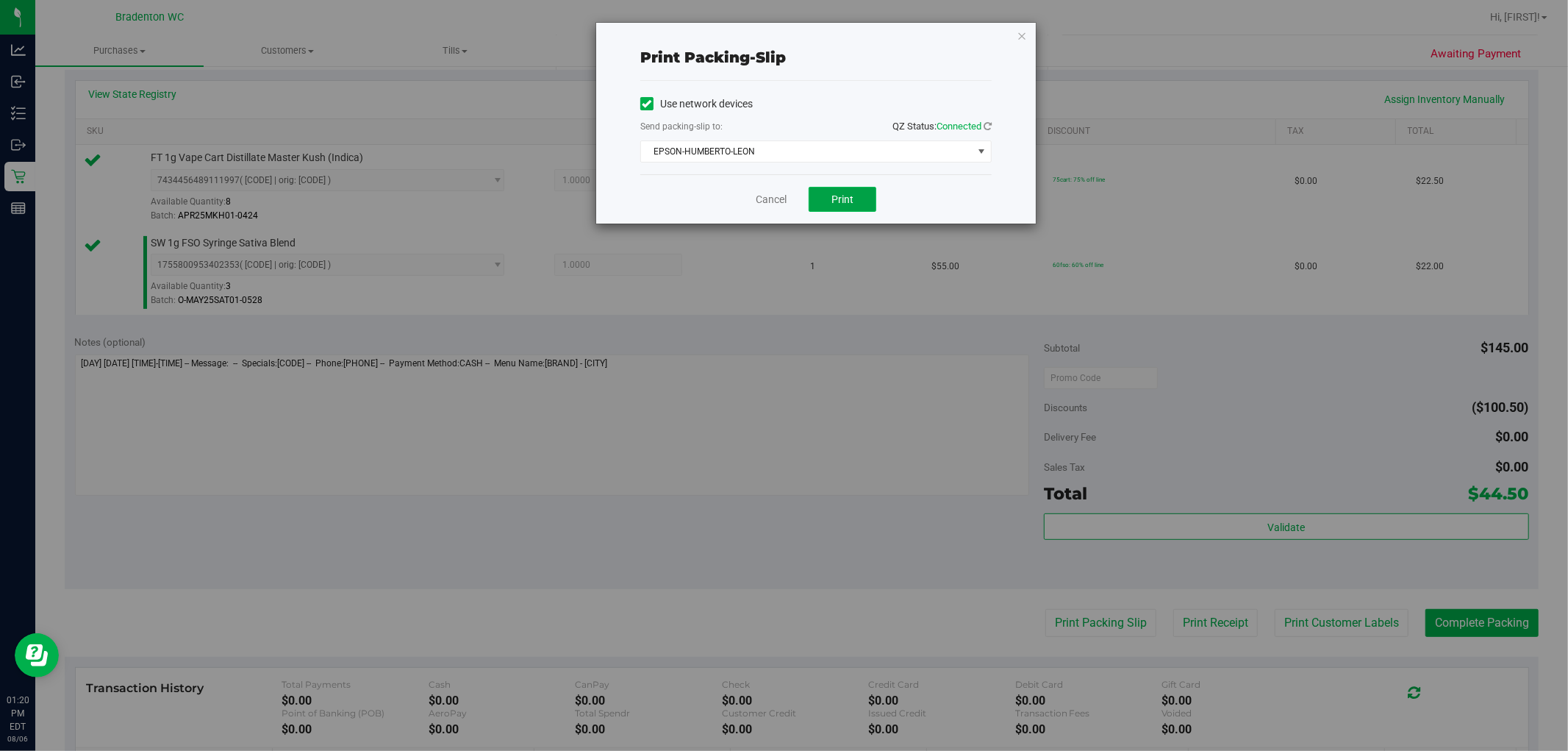 click on "Print" at bounding box center (842, 199) 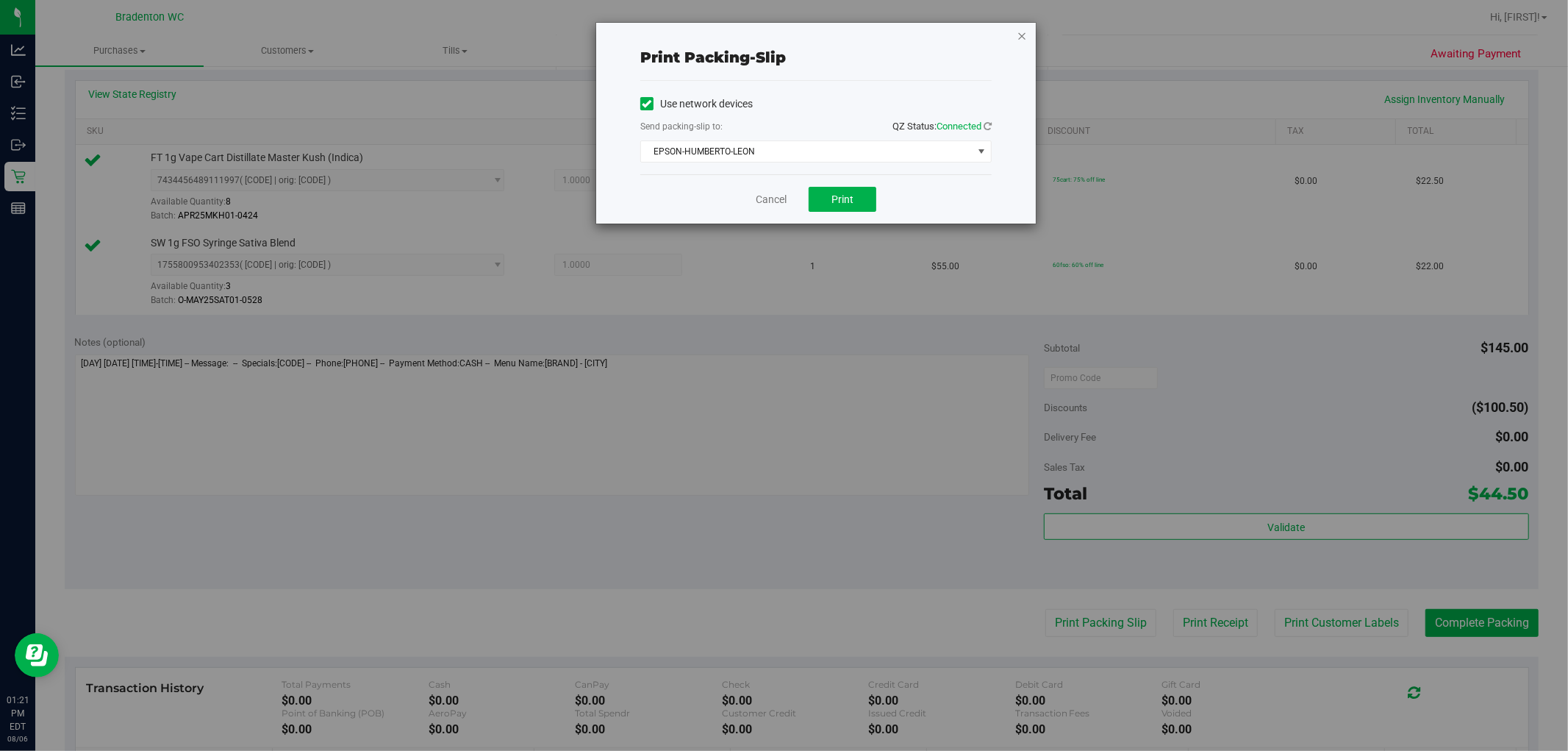 click at bounding box center (1022, 35) 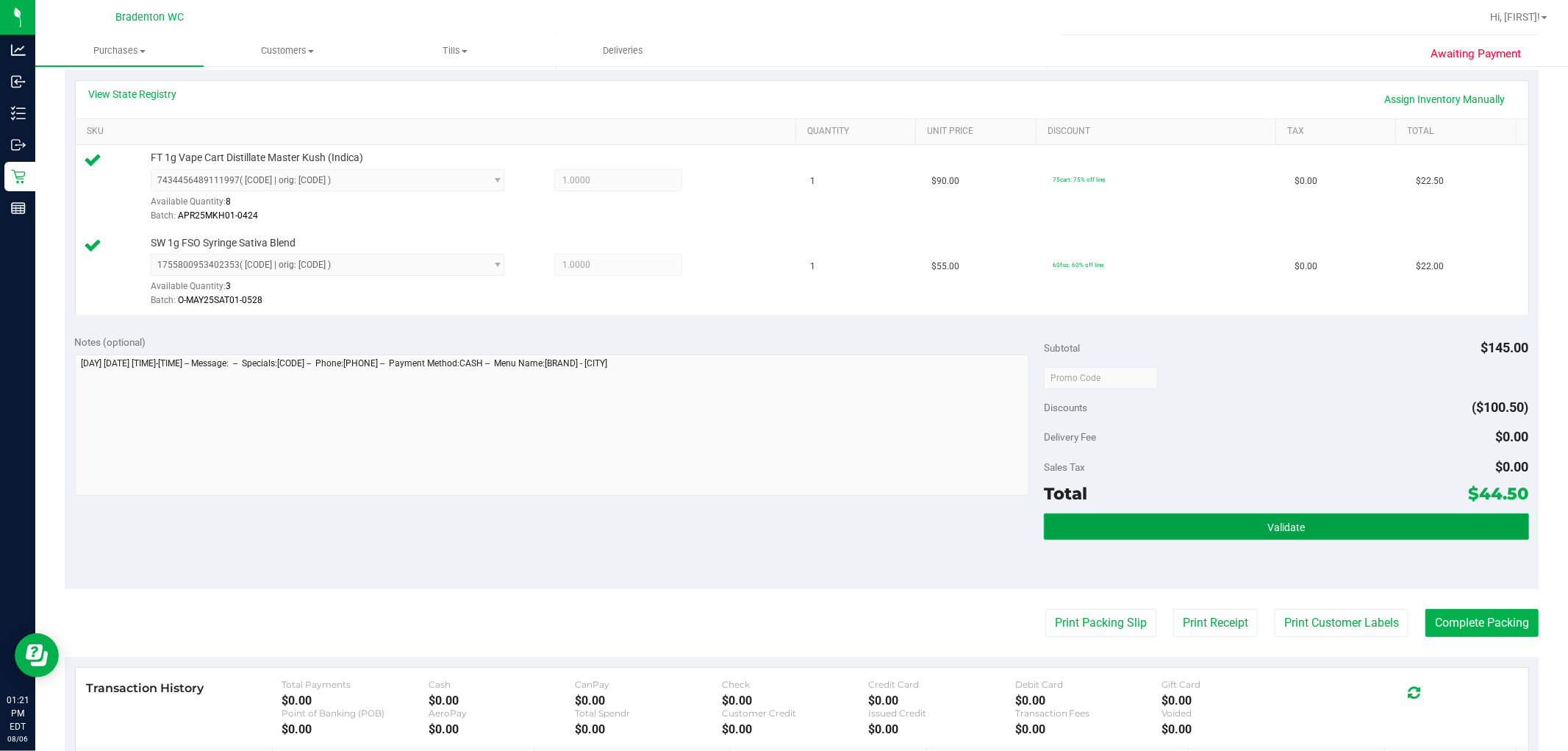 click on "Validate" at bounding box center [1286, 527] 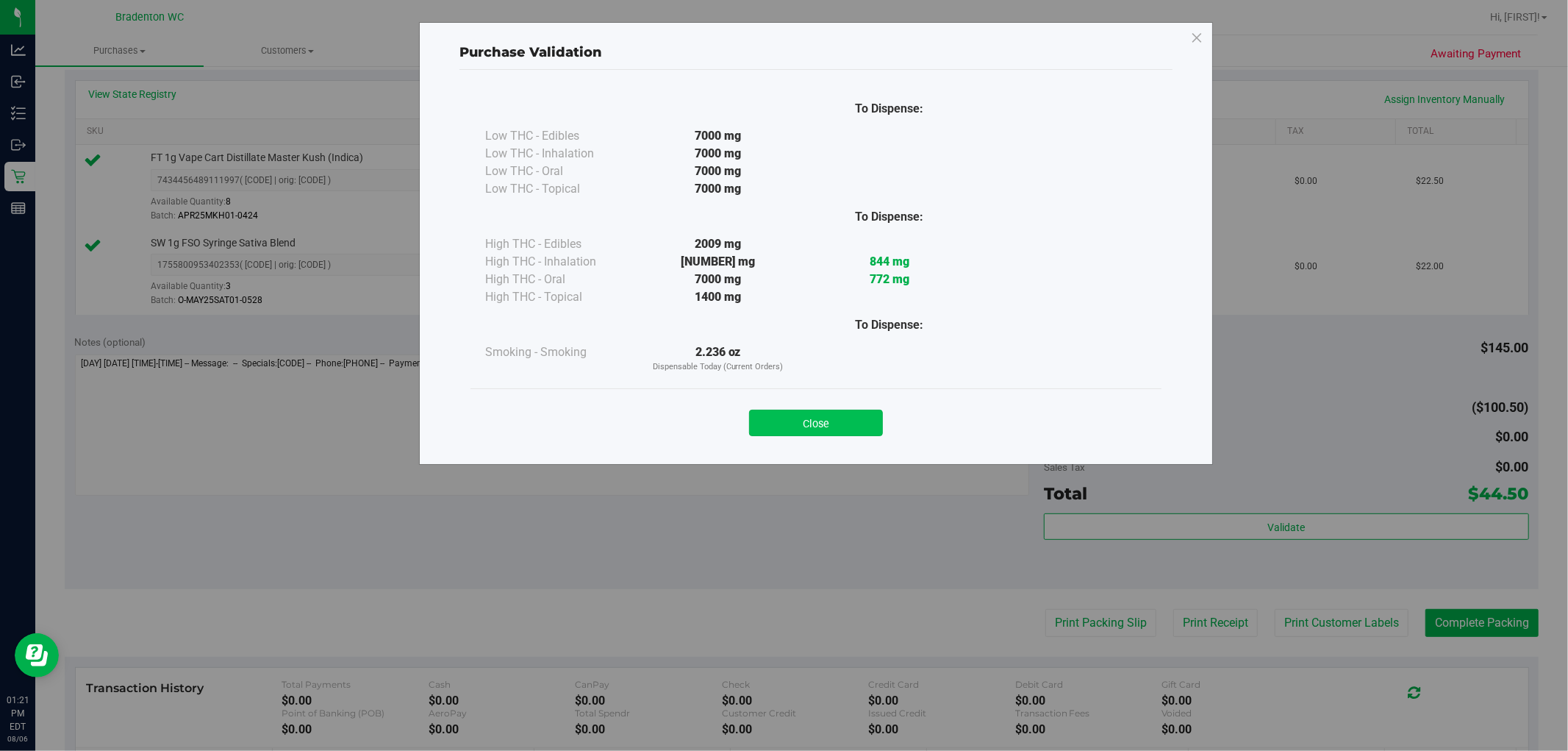 click on "Close" at bounding box center [816, 423] 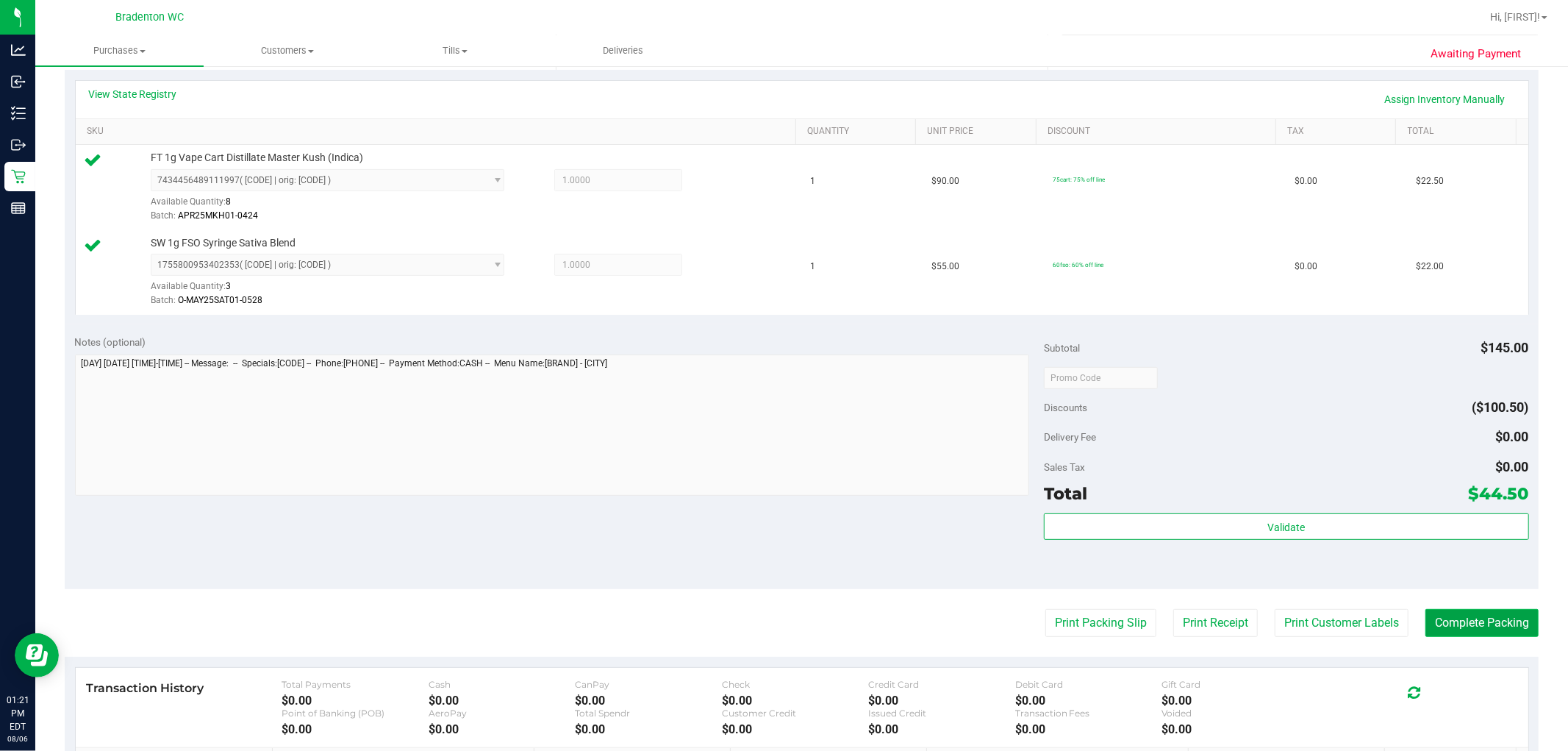 click on "Complete Packing" at bounding box center [1482, 623] 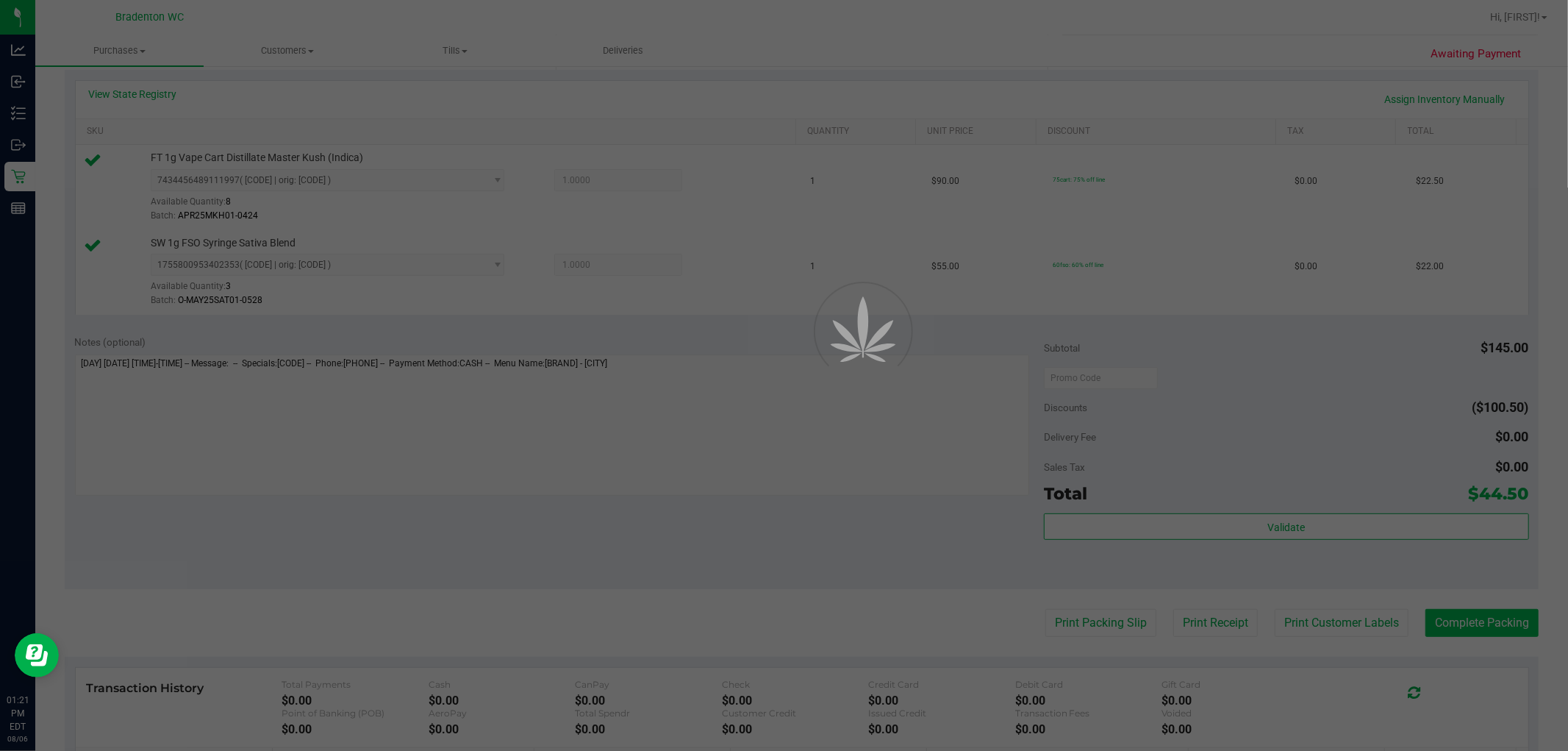 scroll, scrollTop: 0, scrollLeft: 0, axis: both 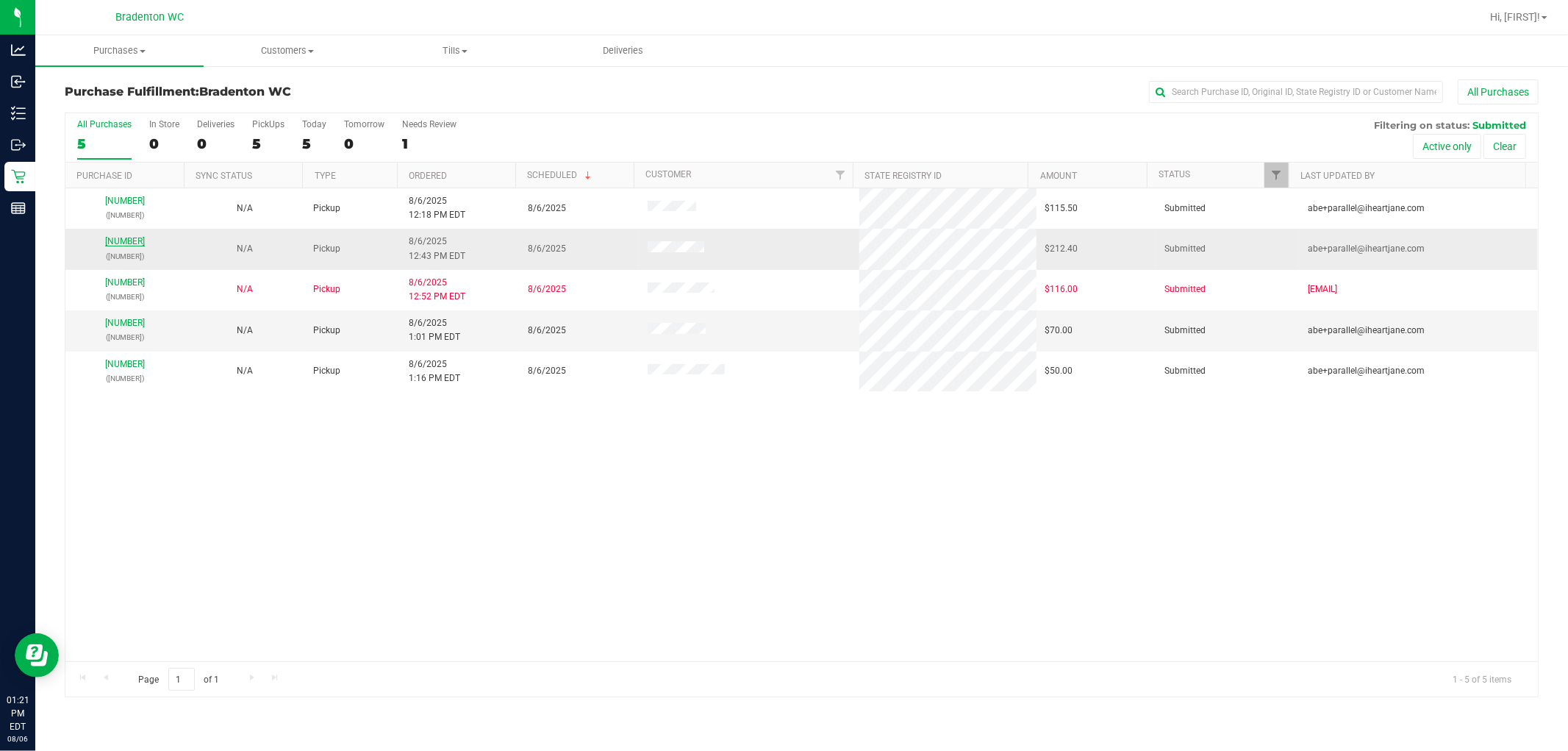 click on "[NUMBER]" at bounding box center (125, 241) 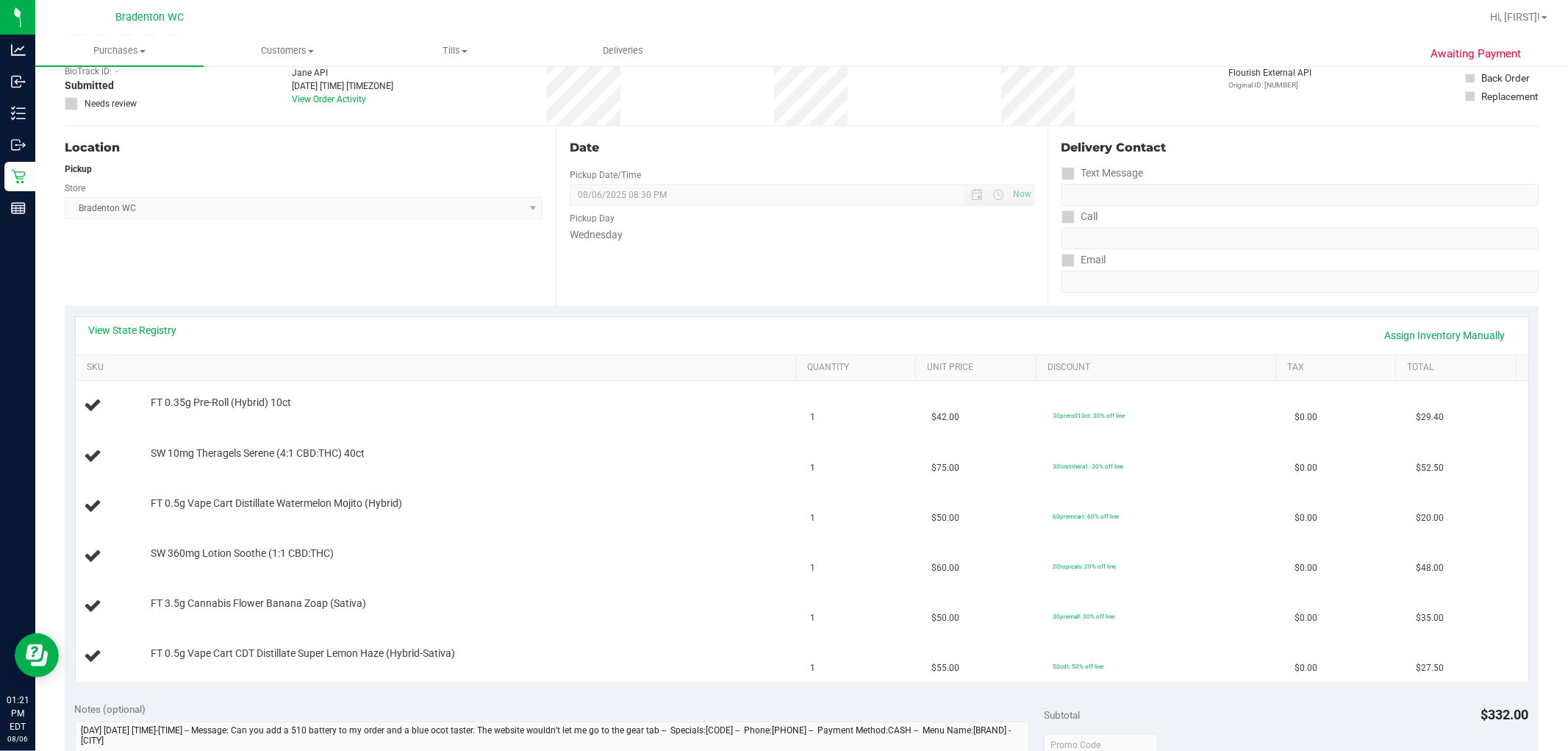 scroll, scrollTop: 82, scrollLeft: 0, axis: vertical 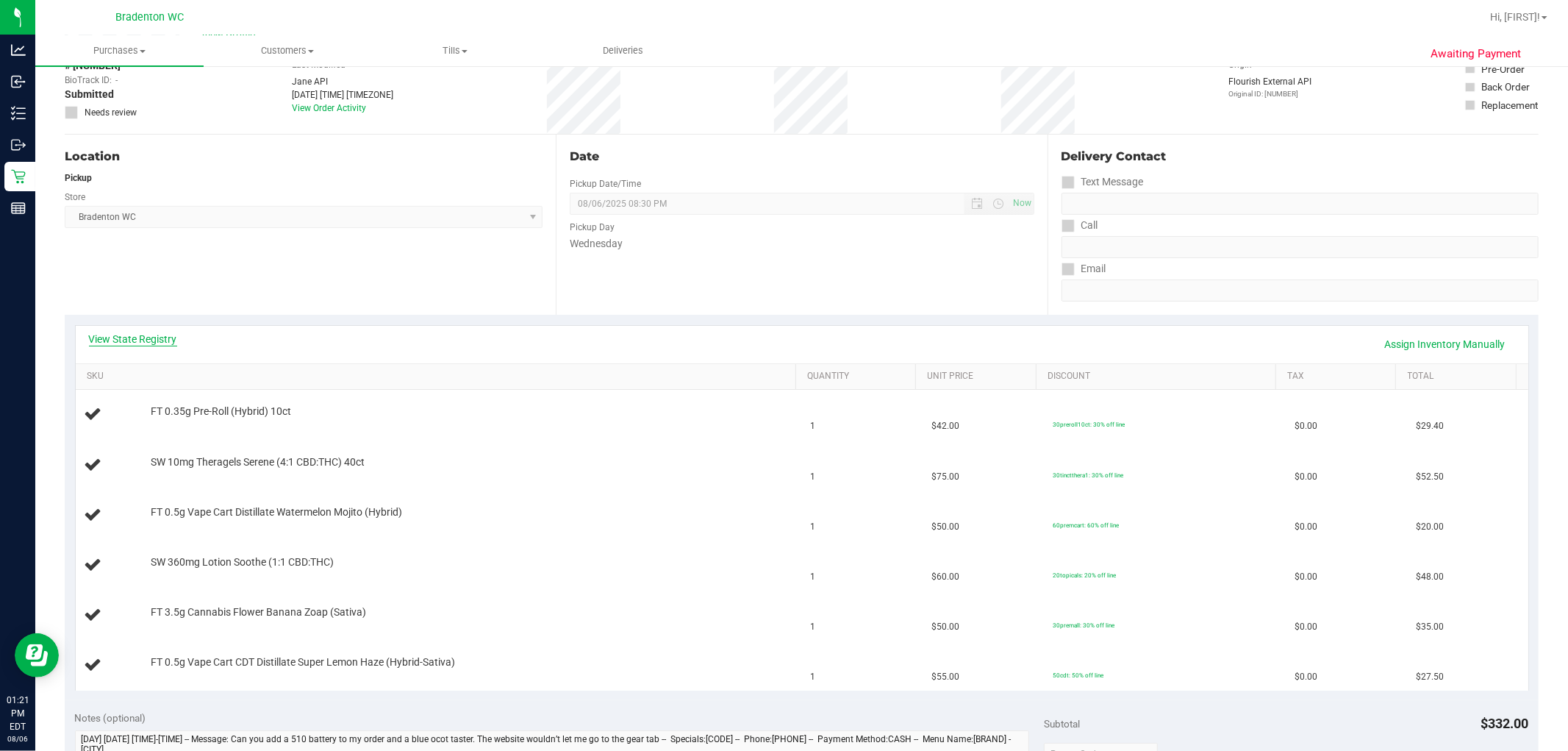 click on "View State Registry" at bounding box center (133, 339) 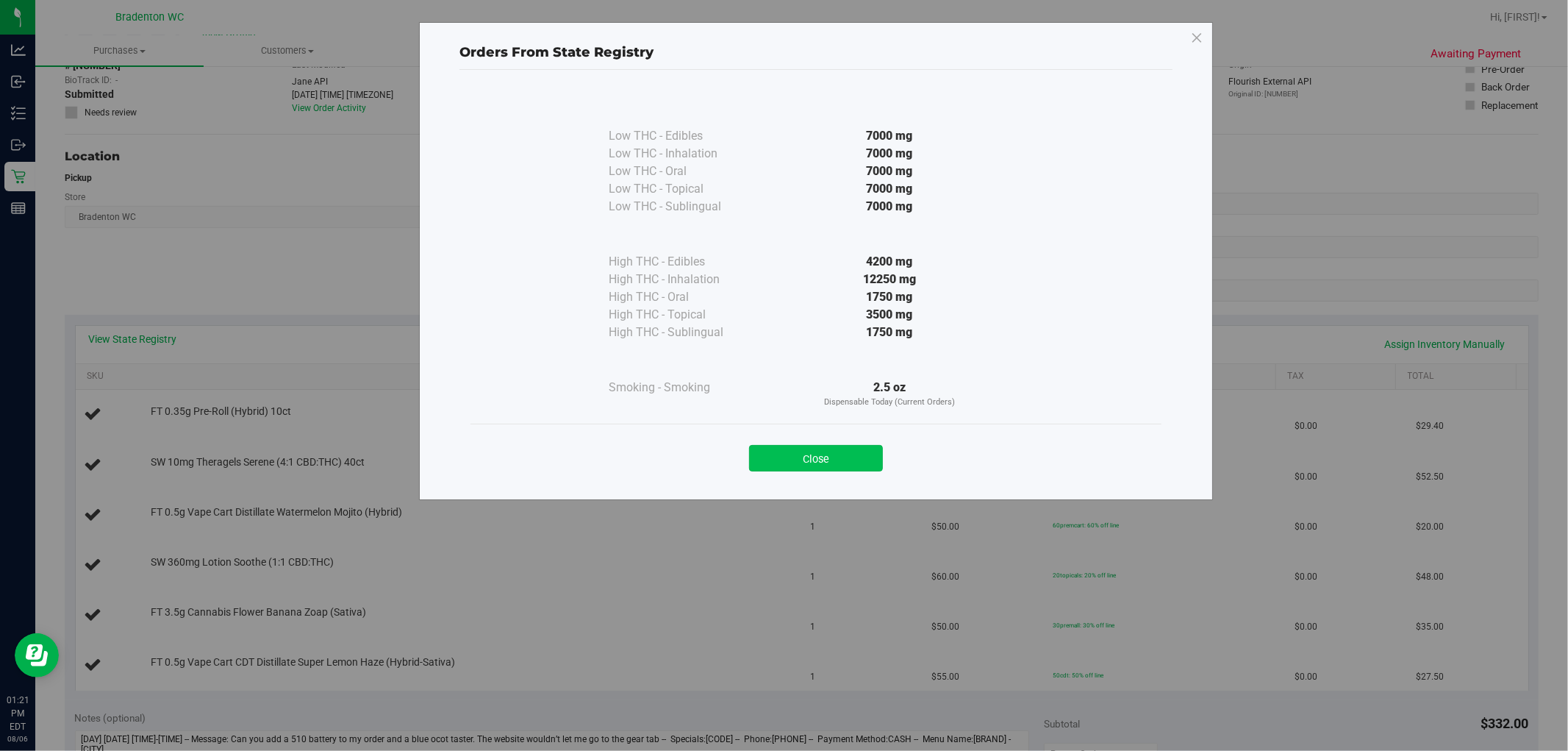 click on "Close" at bounding box center [816, 458] 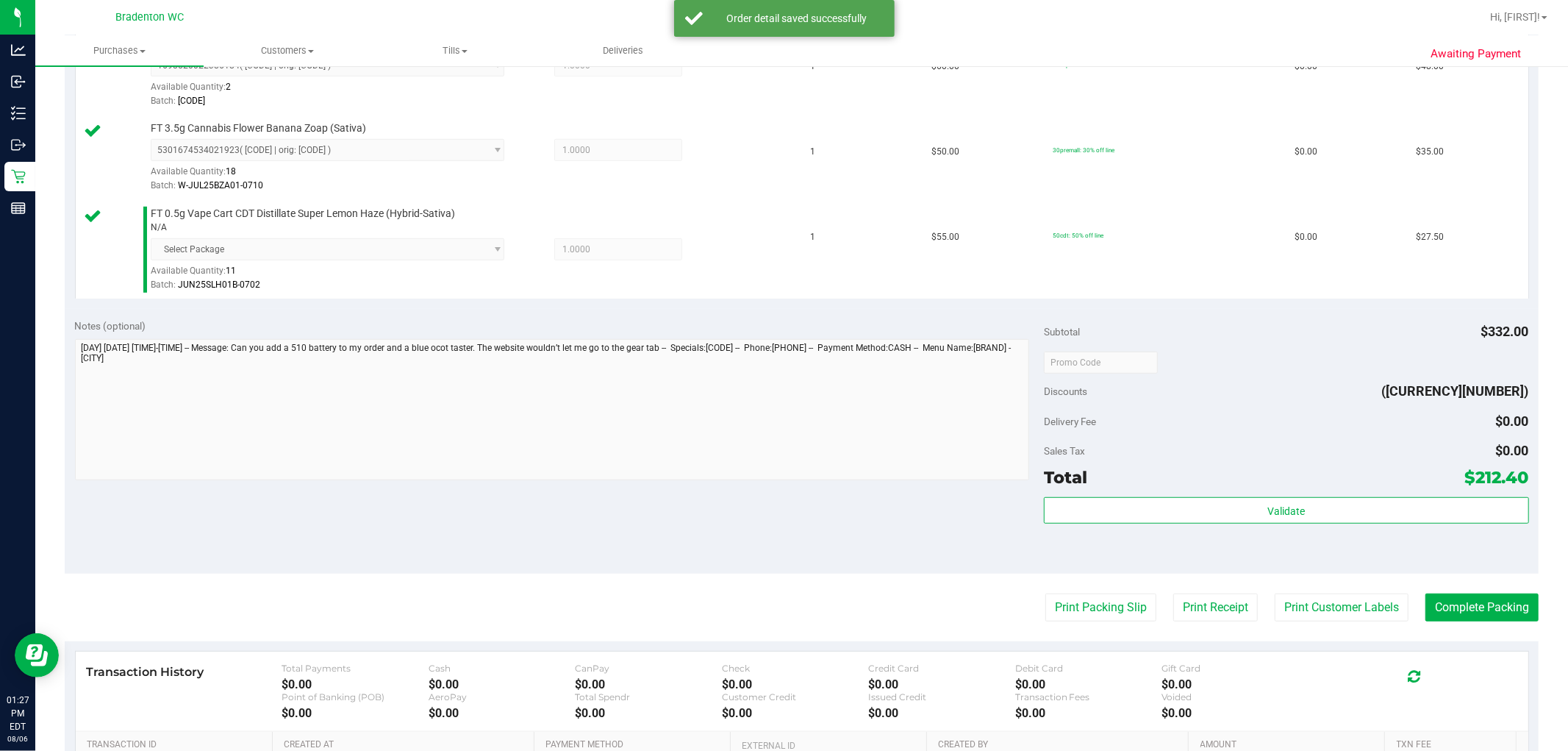 scroll, scrollTop: 726, scrollLeft: 0, axis: vertical 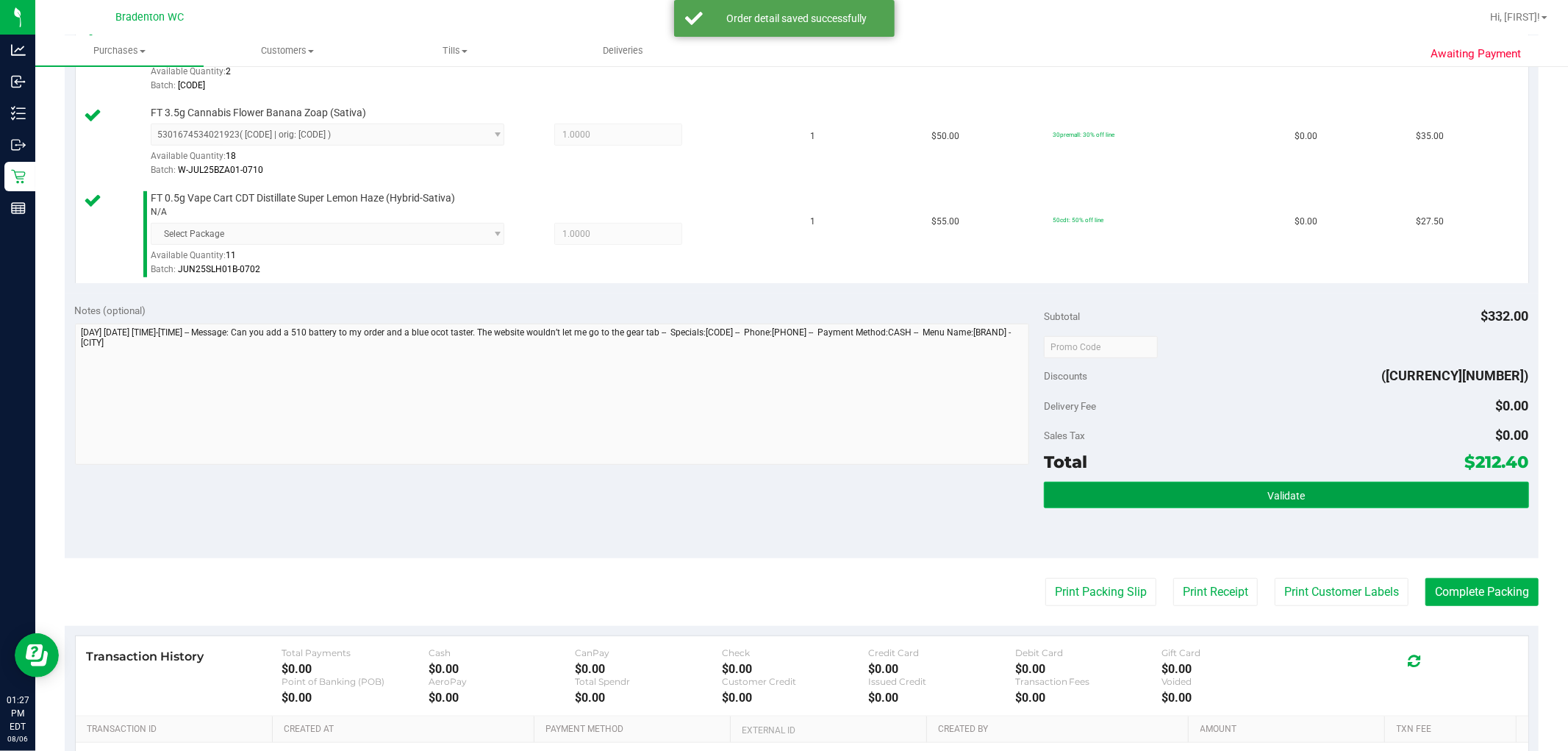 click on "Validate" at bounding box center (1286, 495) 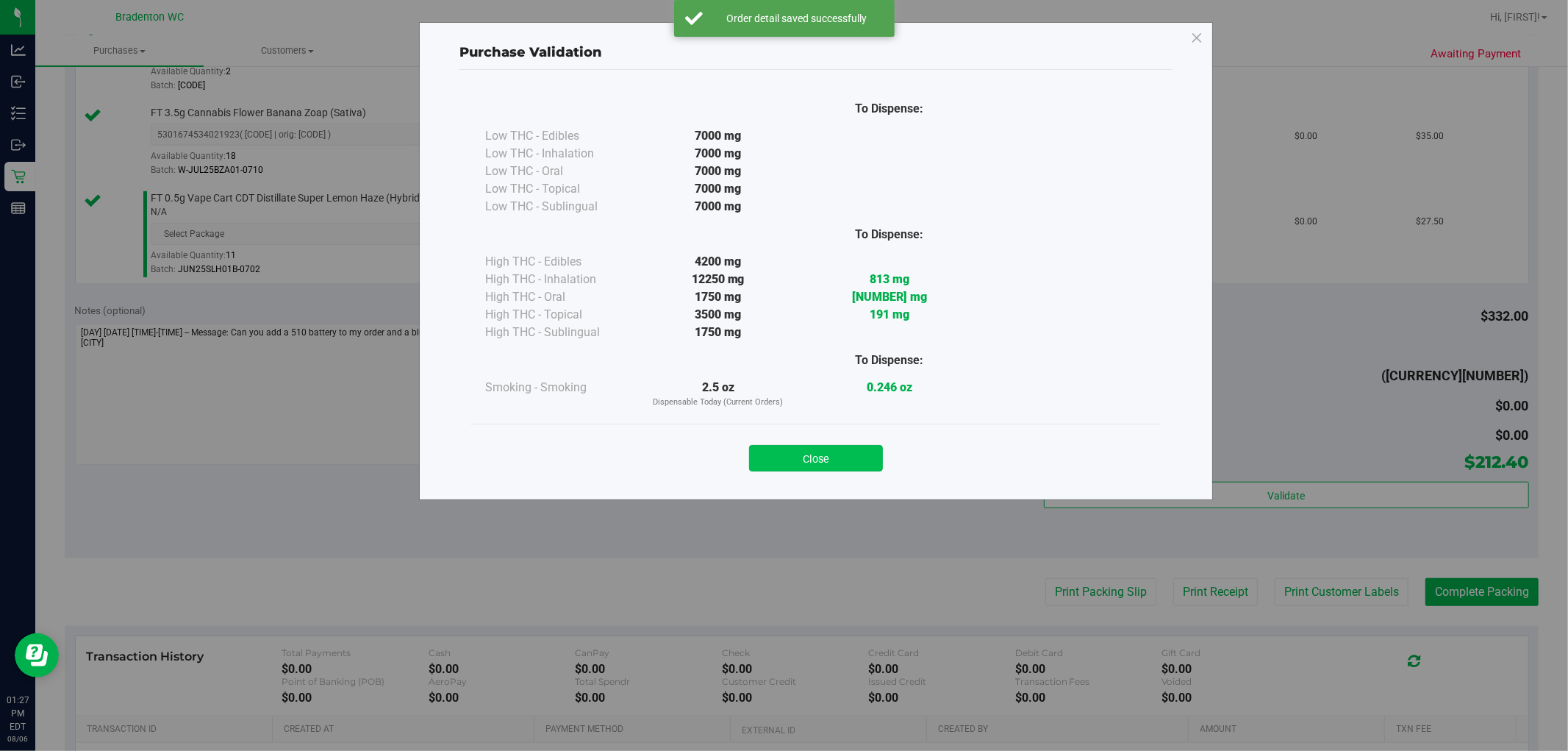 click on "Close" at bounding box center (816, 458) 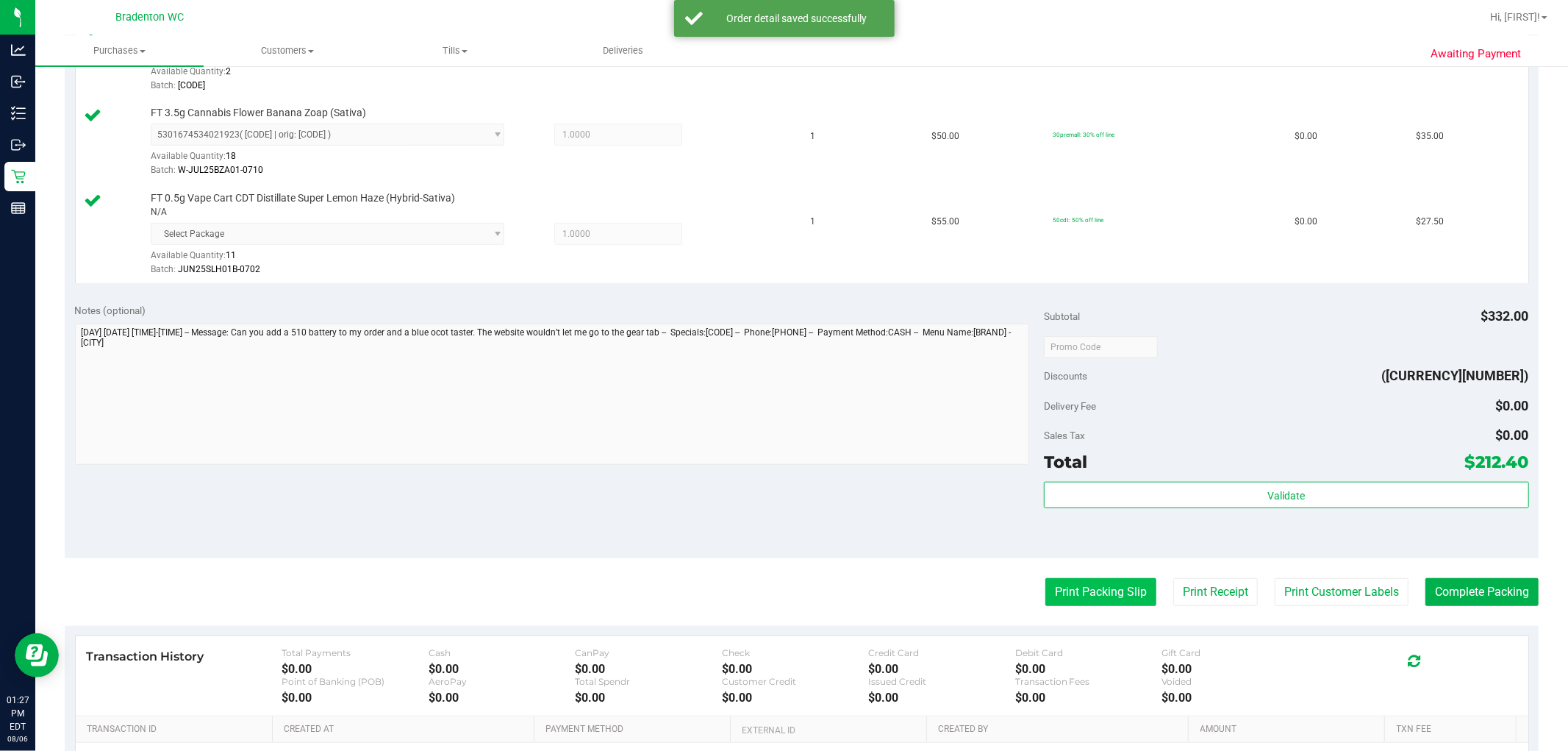click on "Print Packing Slip" at bounding box center (1100, 592) 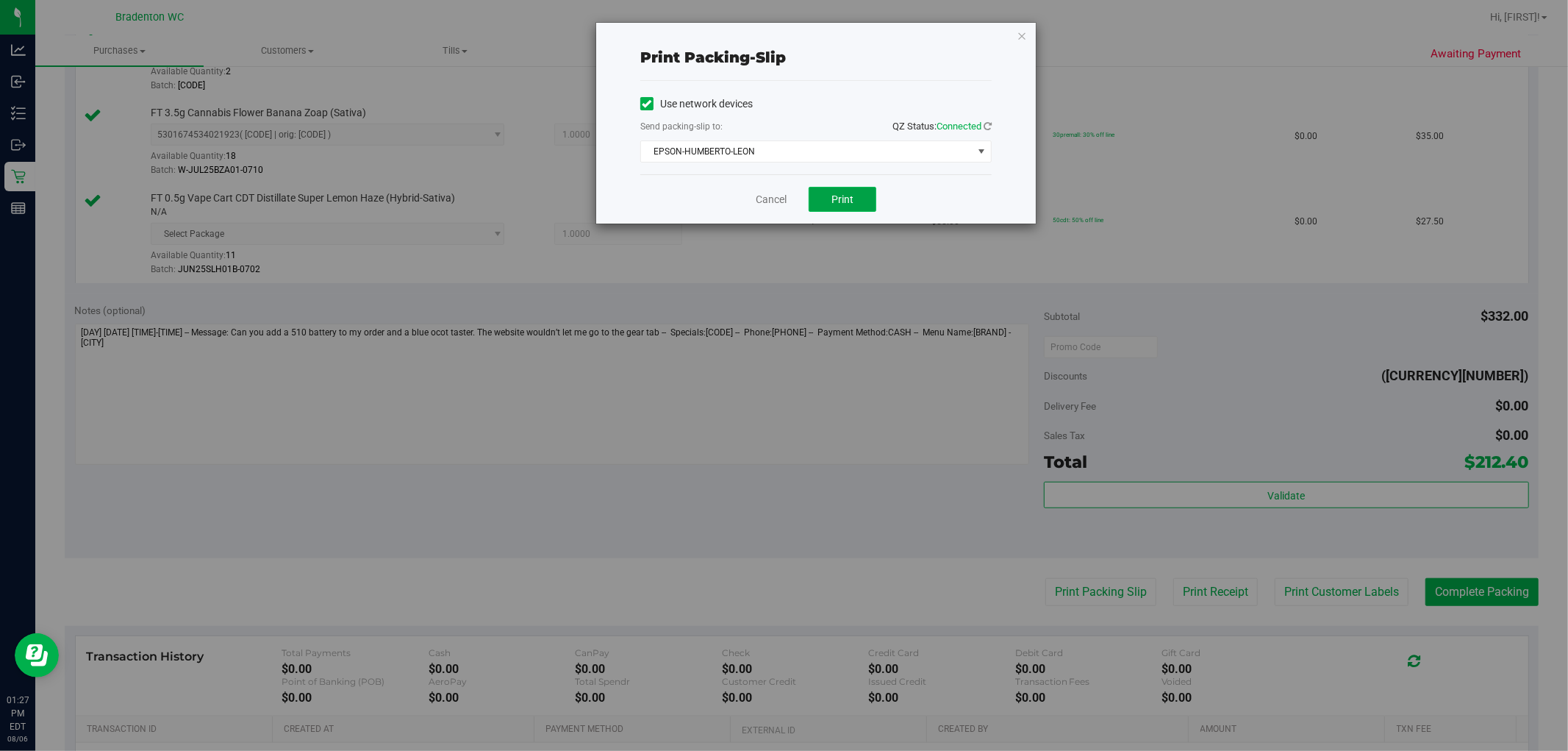 click on "Print" at bounding box center [842, 199] 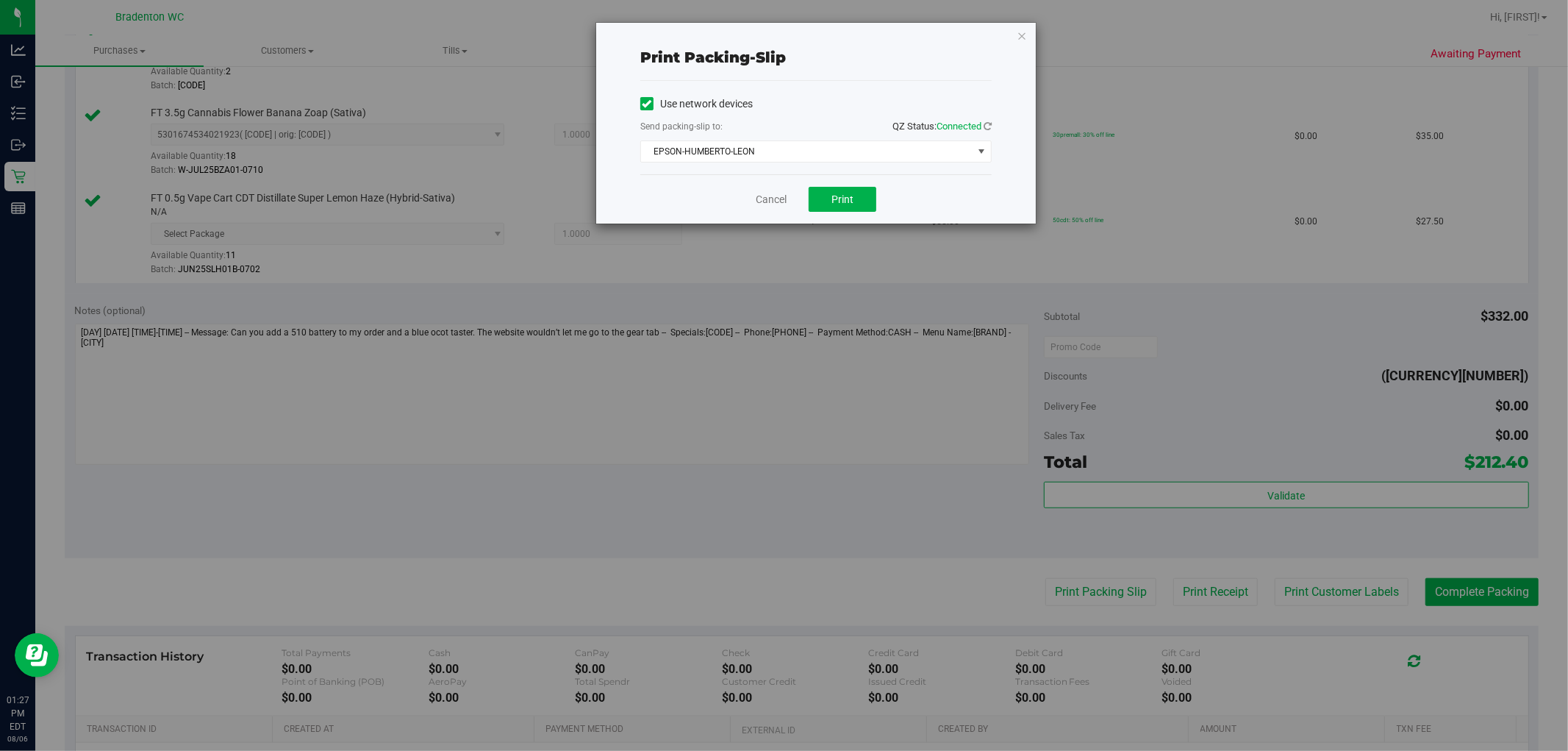 click on "Print packing-slip
Use network devices
Send packing-slip to:
QZ Status:   Connected
EPSON-HUMBERTO-LEON Choose printer EPSON-HUBIE-BERTIE EPSON-HUEY-LEWIS EPSON-HUMBERTO-LEON EPSON-ICE-BREAKERS EPSON-ICONA-POP EPSON-IDAHO EPSON-IGGY-AZALEA EPSON-ITS-THE-KING EPSON-IVANKA EPSON-IVORY-COAST EPSON-IVY-QUEEN
Cancel
Print" at bounding box center [816, 123] 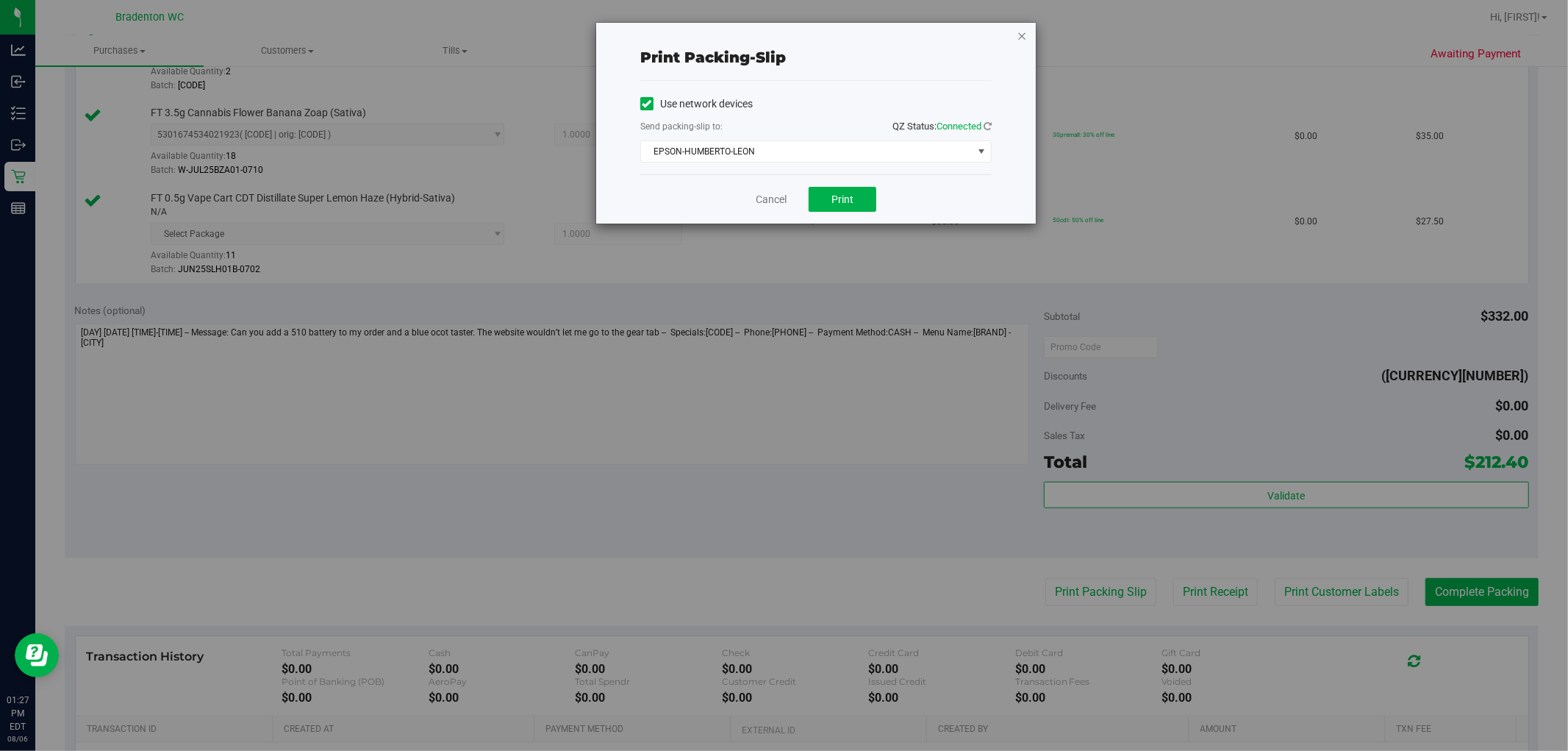 click at bounding box center (1022, 35) 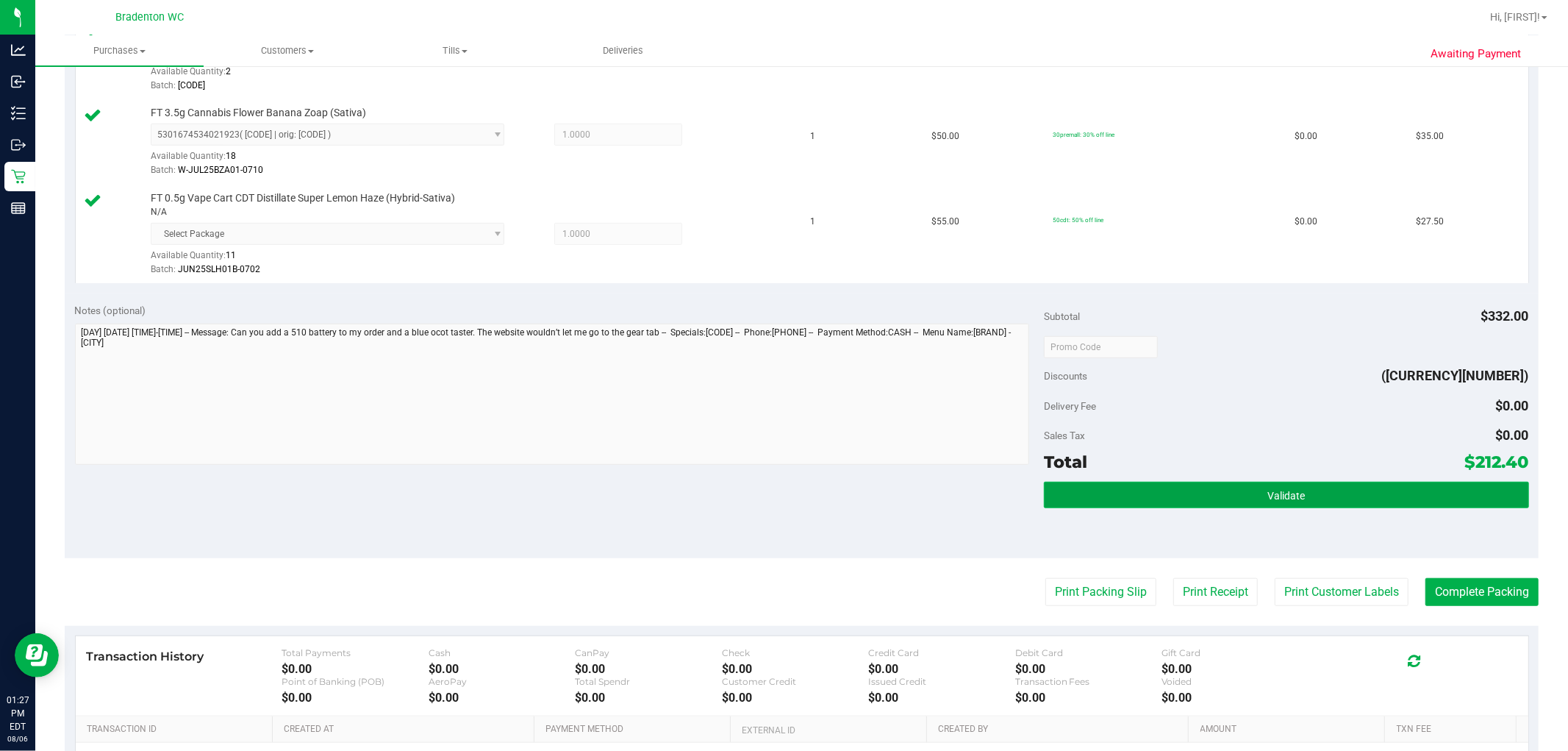 click on "Validate" at bounding box center [1286, 495] 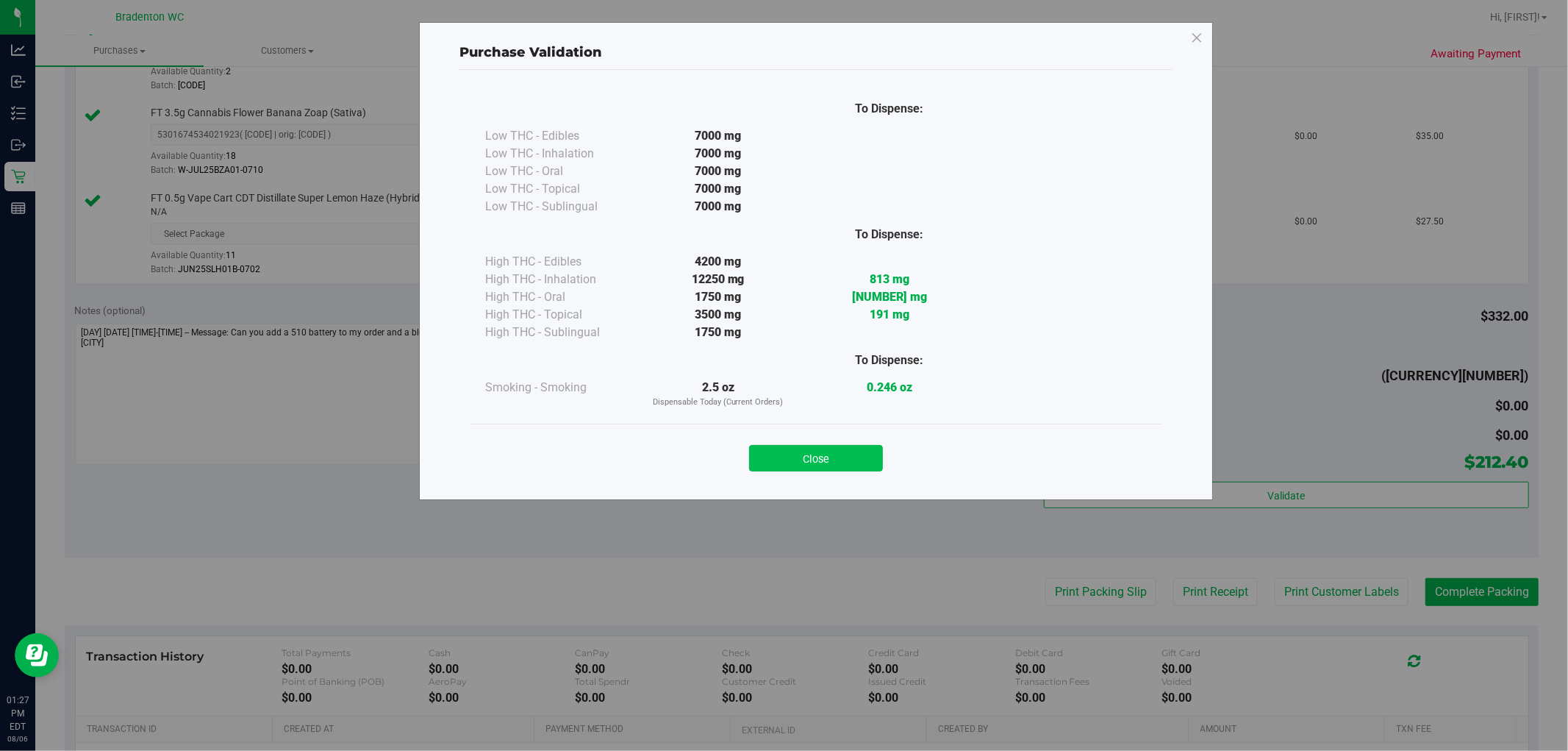 click on "Close" at bounding box center [816, 458] 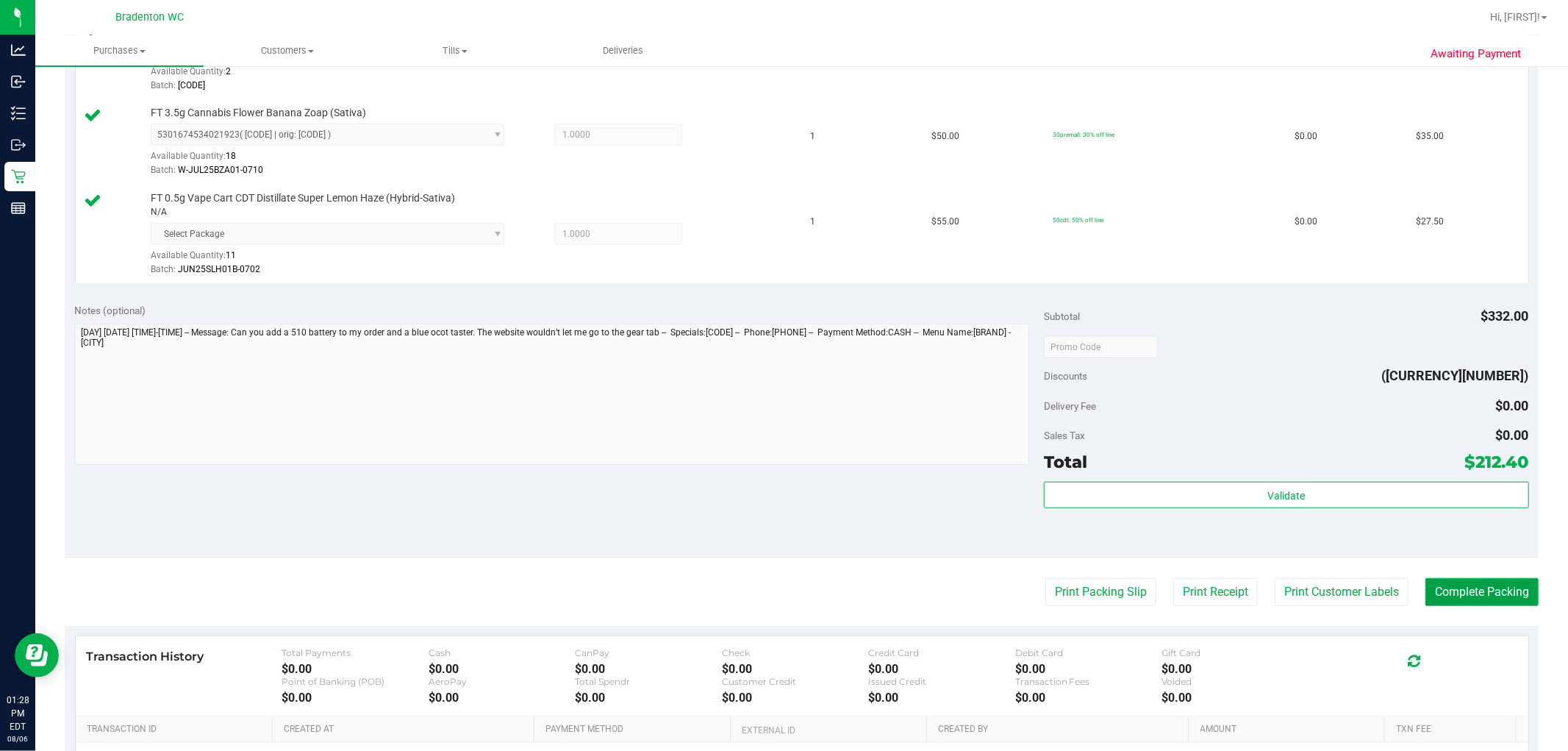 click on "Complete Packing" at bounding box center (1482, 592) 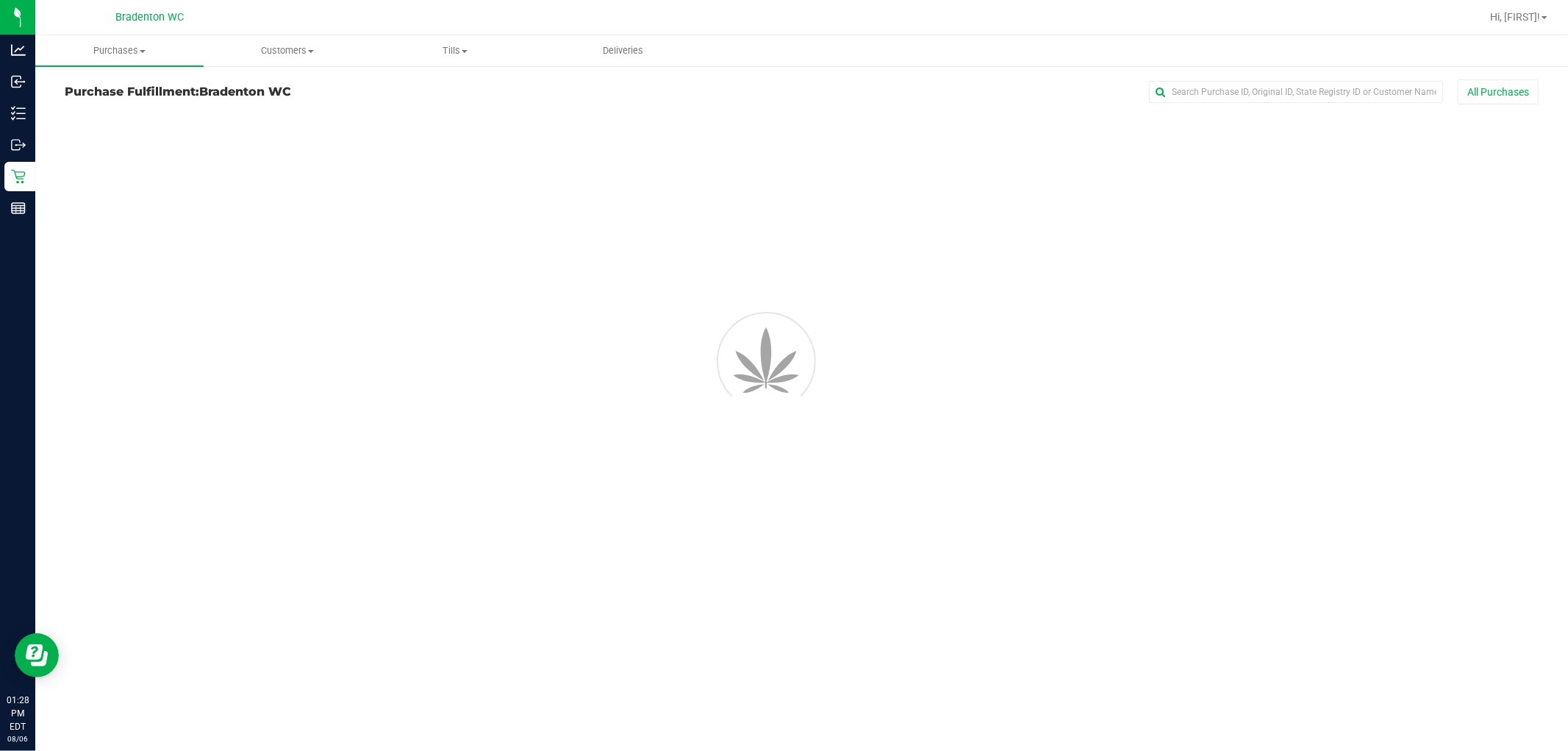 scroll, scrollTop: 0, scrollLeft: 0, axis: both 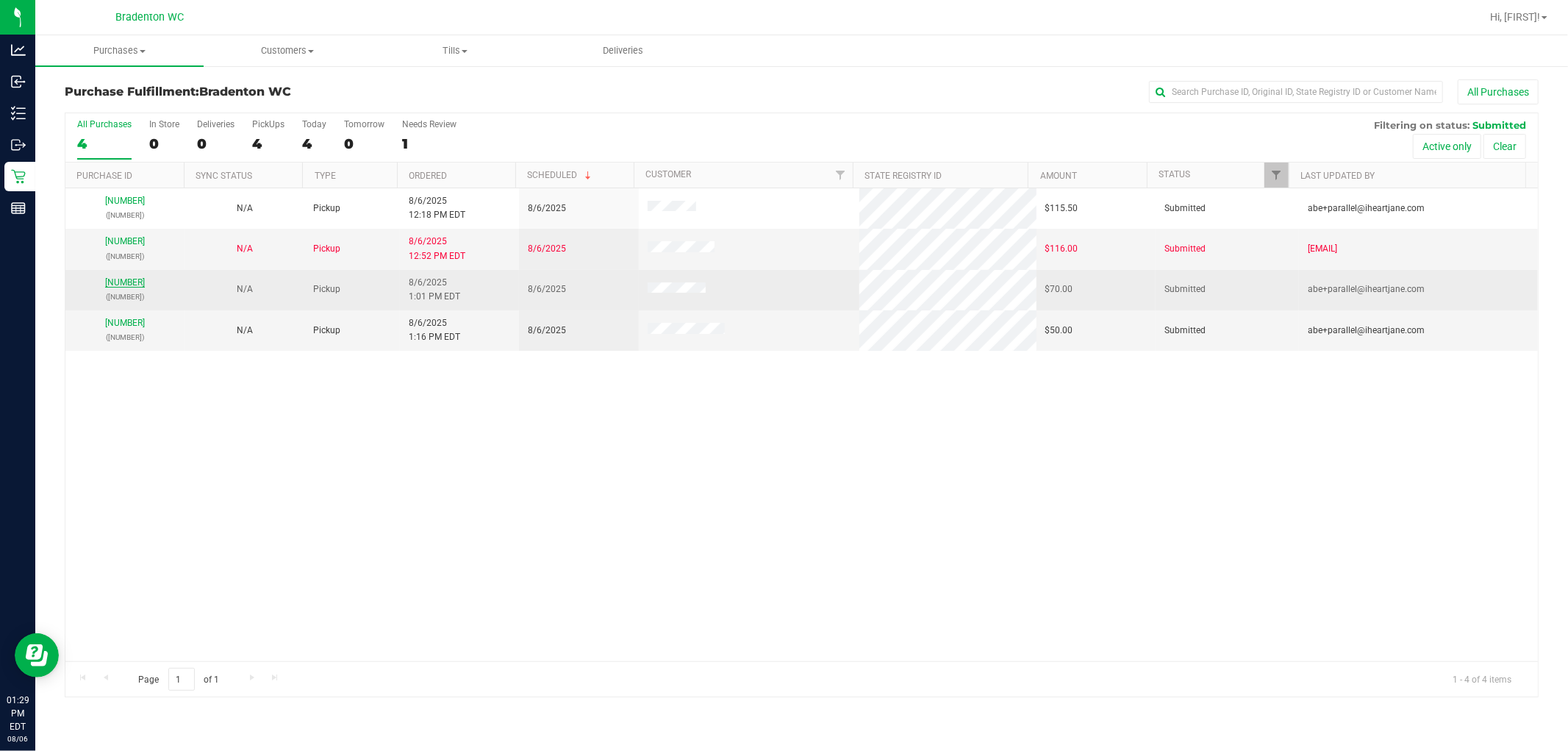 click on "[NUMBER]" at bounding box center [125, 282] 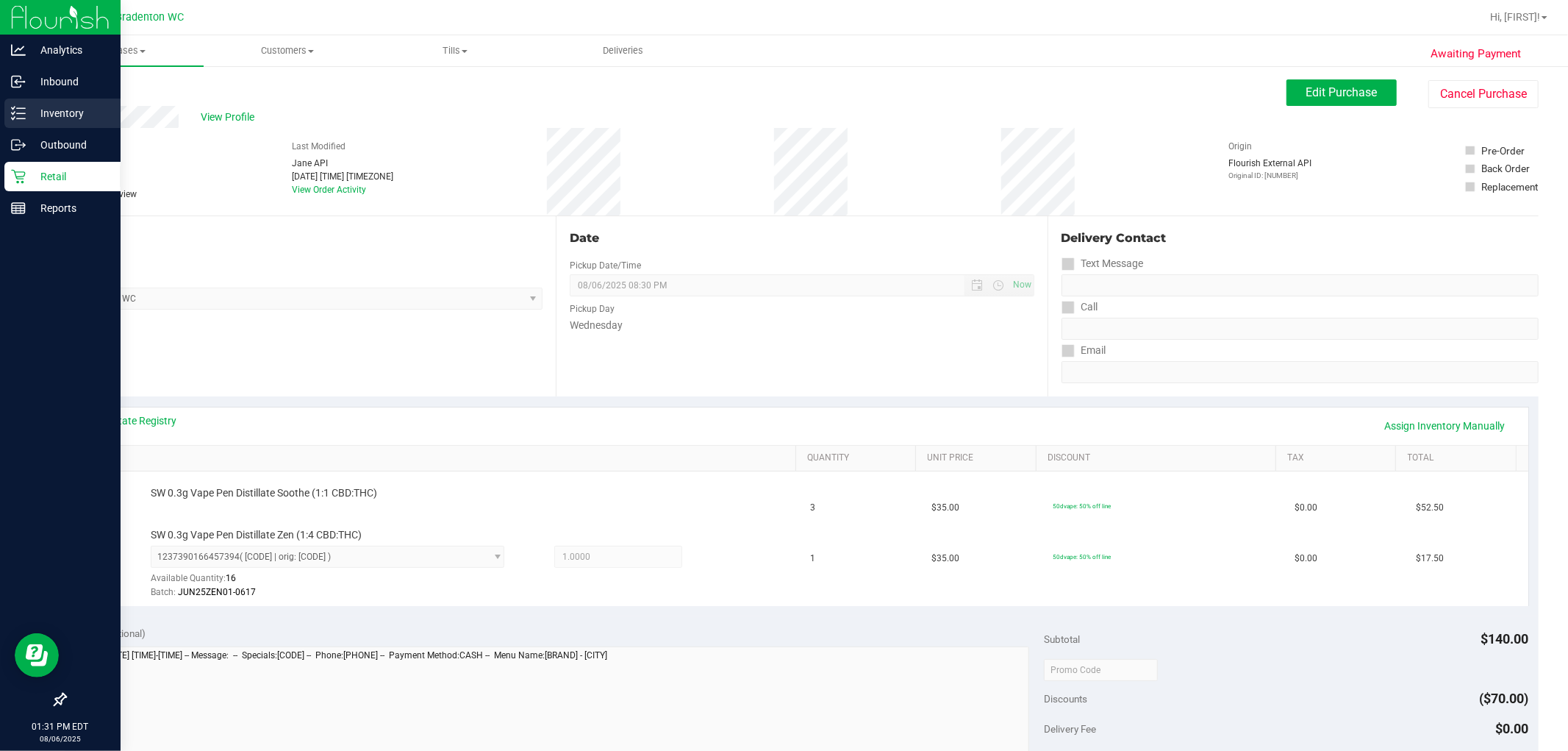 click on "Inventory" at bounding box center (70, 113) 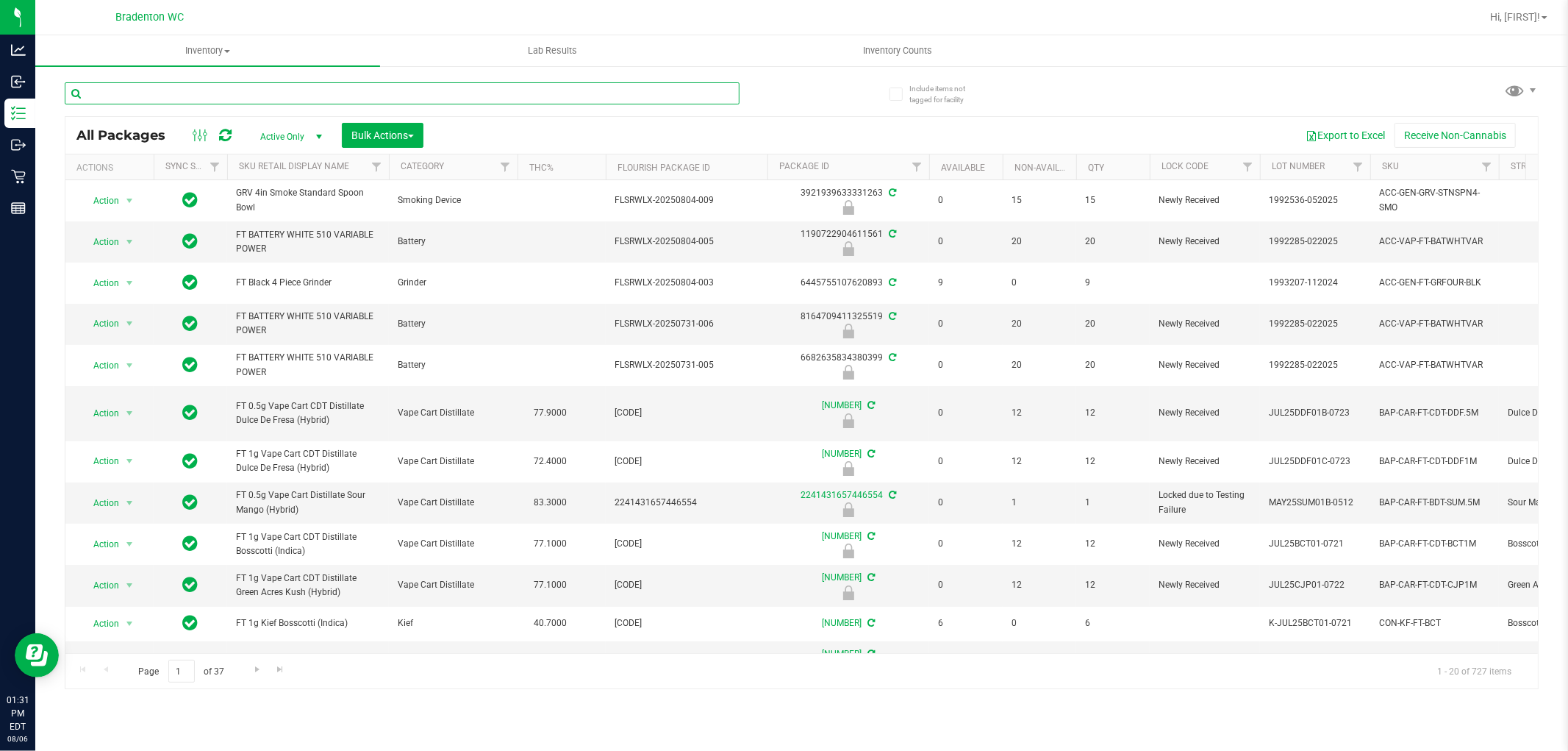 click at bounding box center (402, 93) 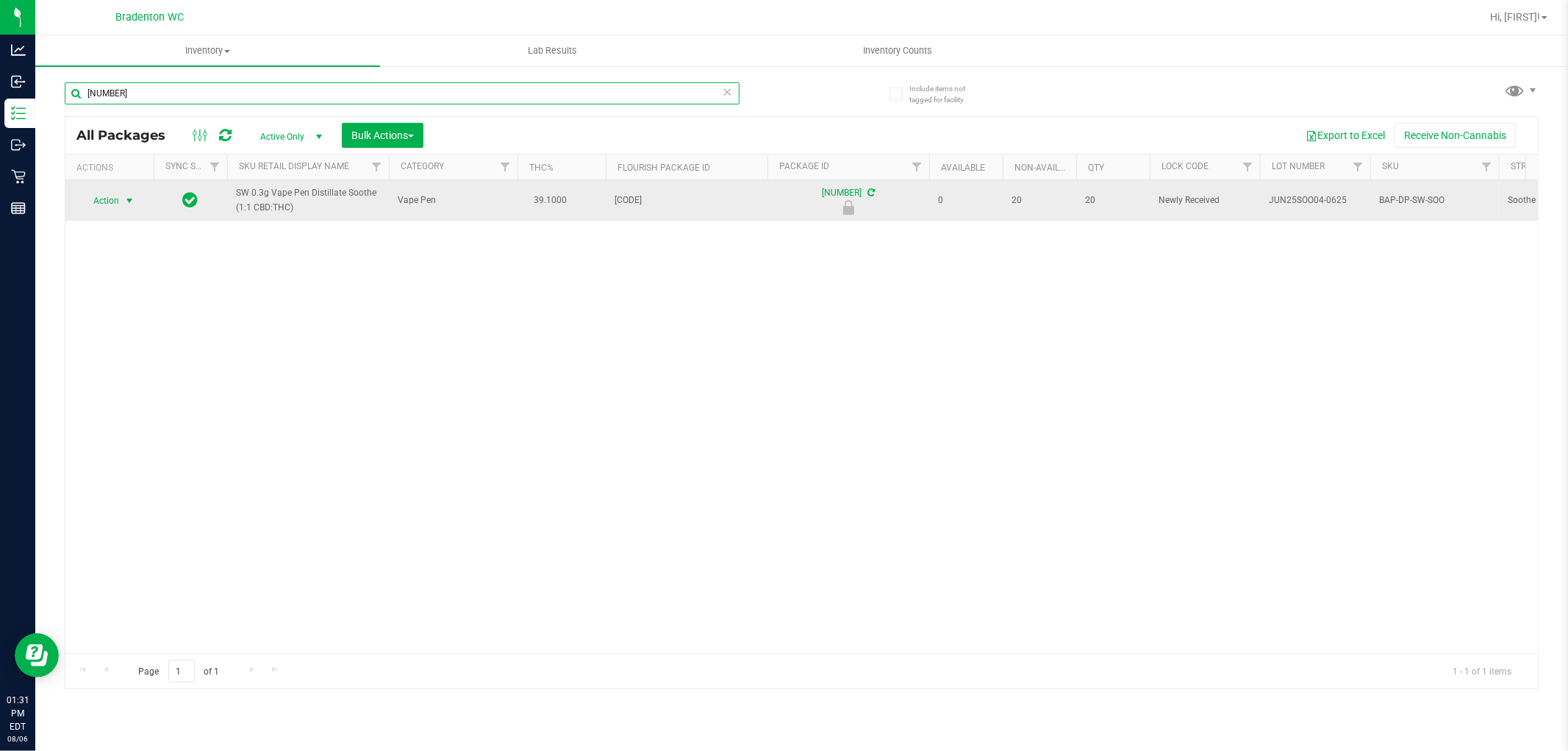 type on "[NUMBER]" 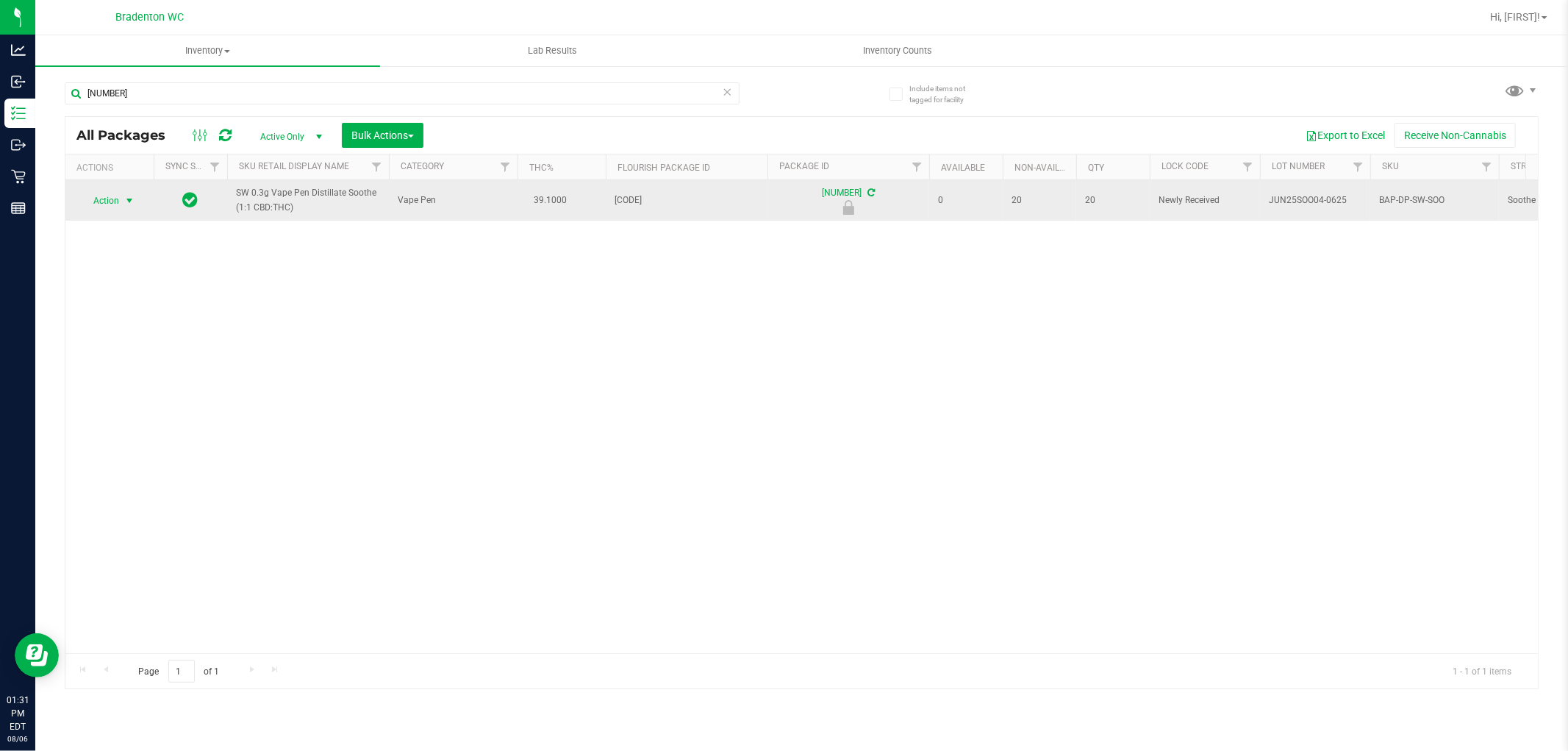 click at bounding box center (129, 201) 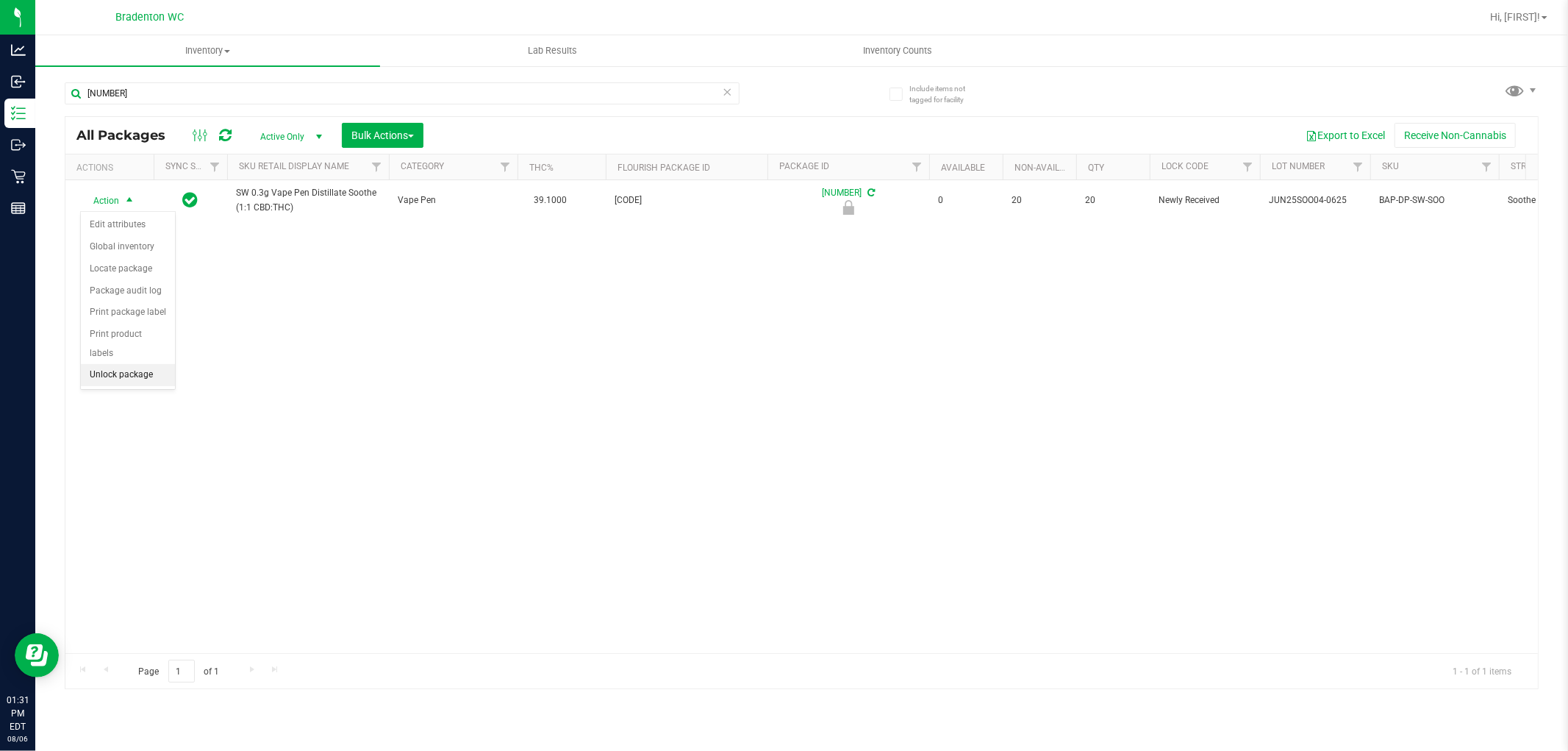 click on "Unlock package" at bounding box center [128, 375] 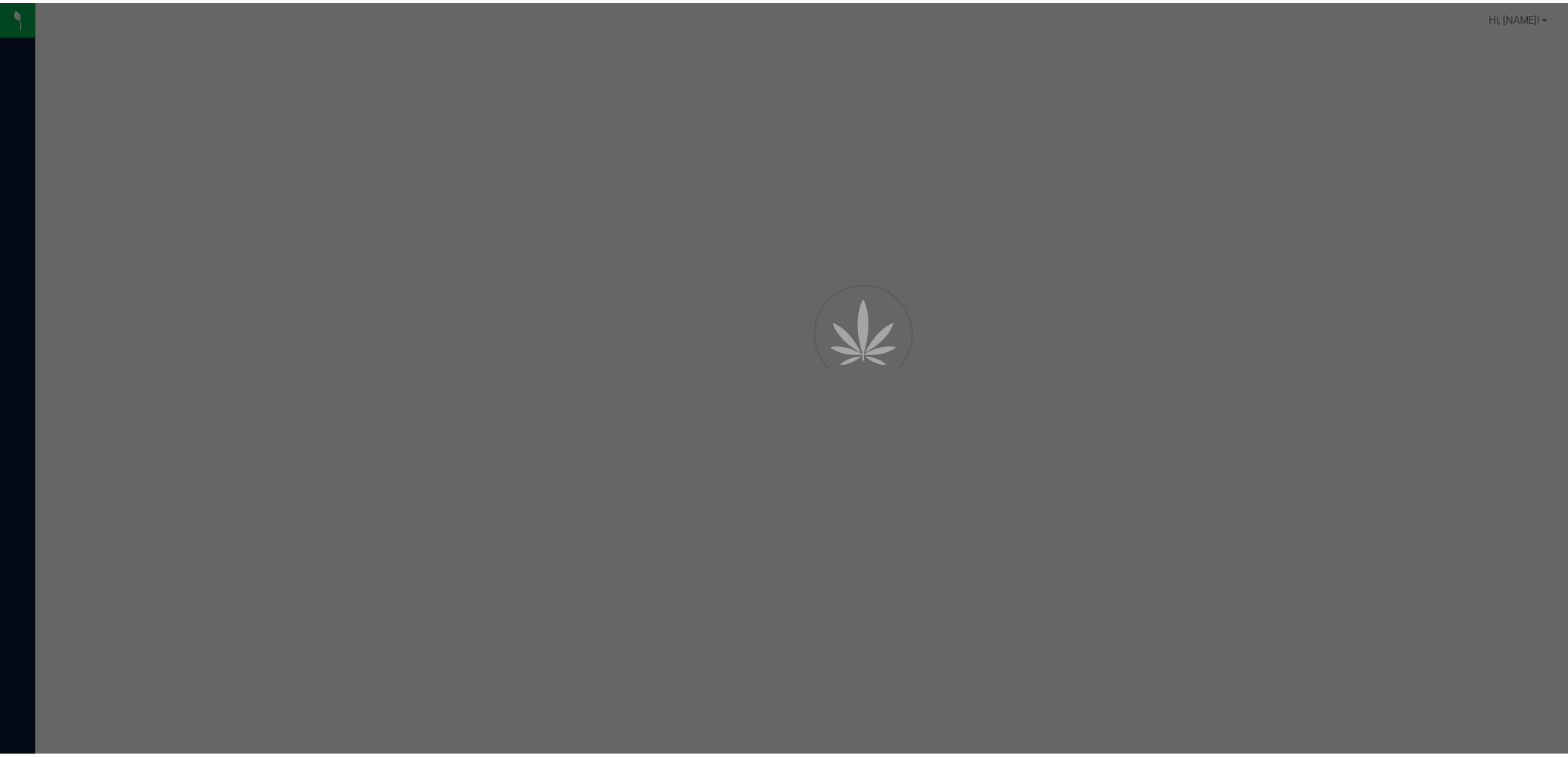 scroll, scrollTop: 0, scrollLeft: 0, axis: both 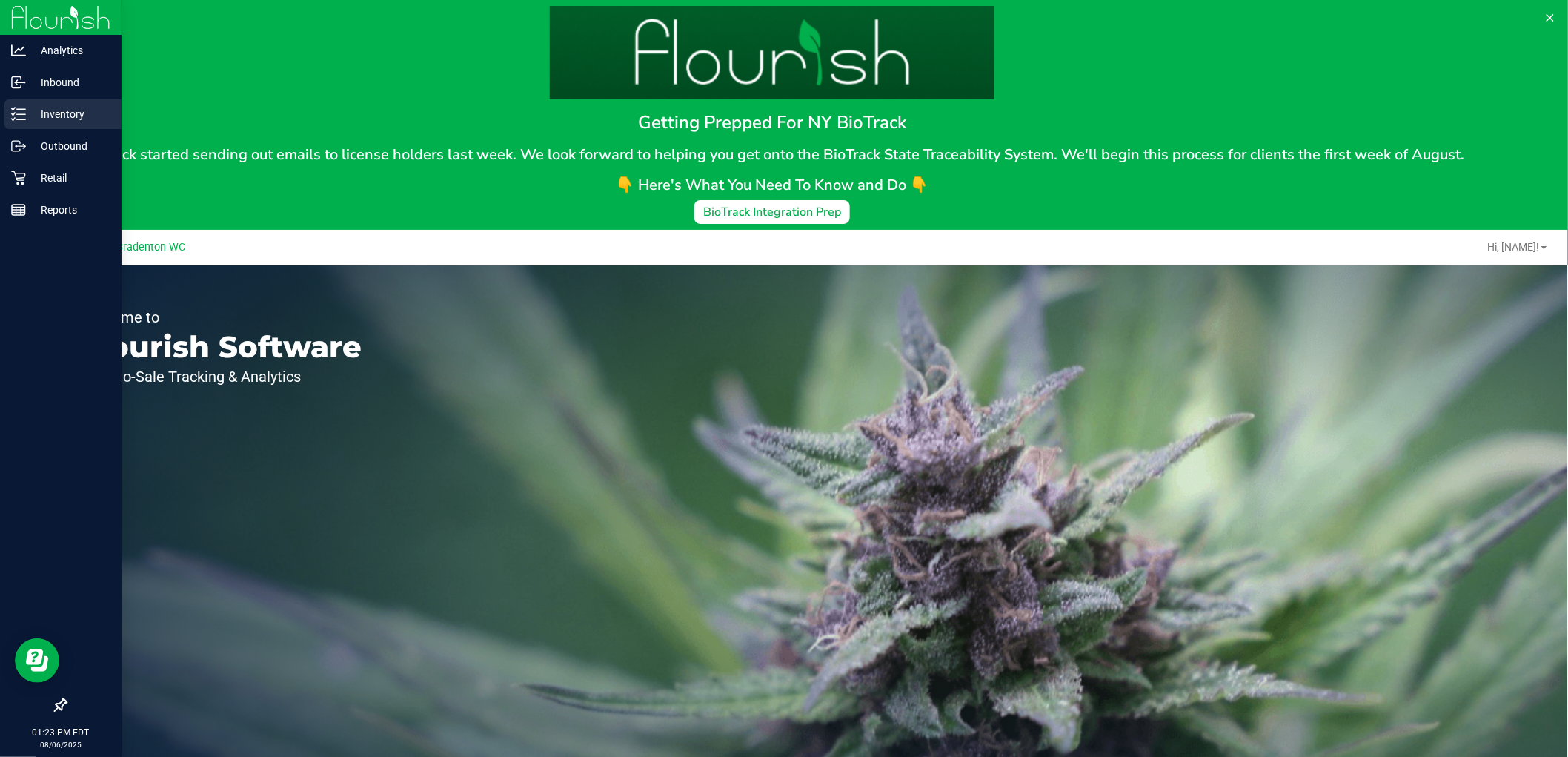 click on "Inventory" at bounding box center (70, 114) 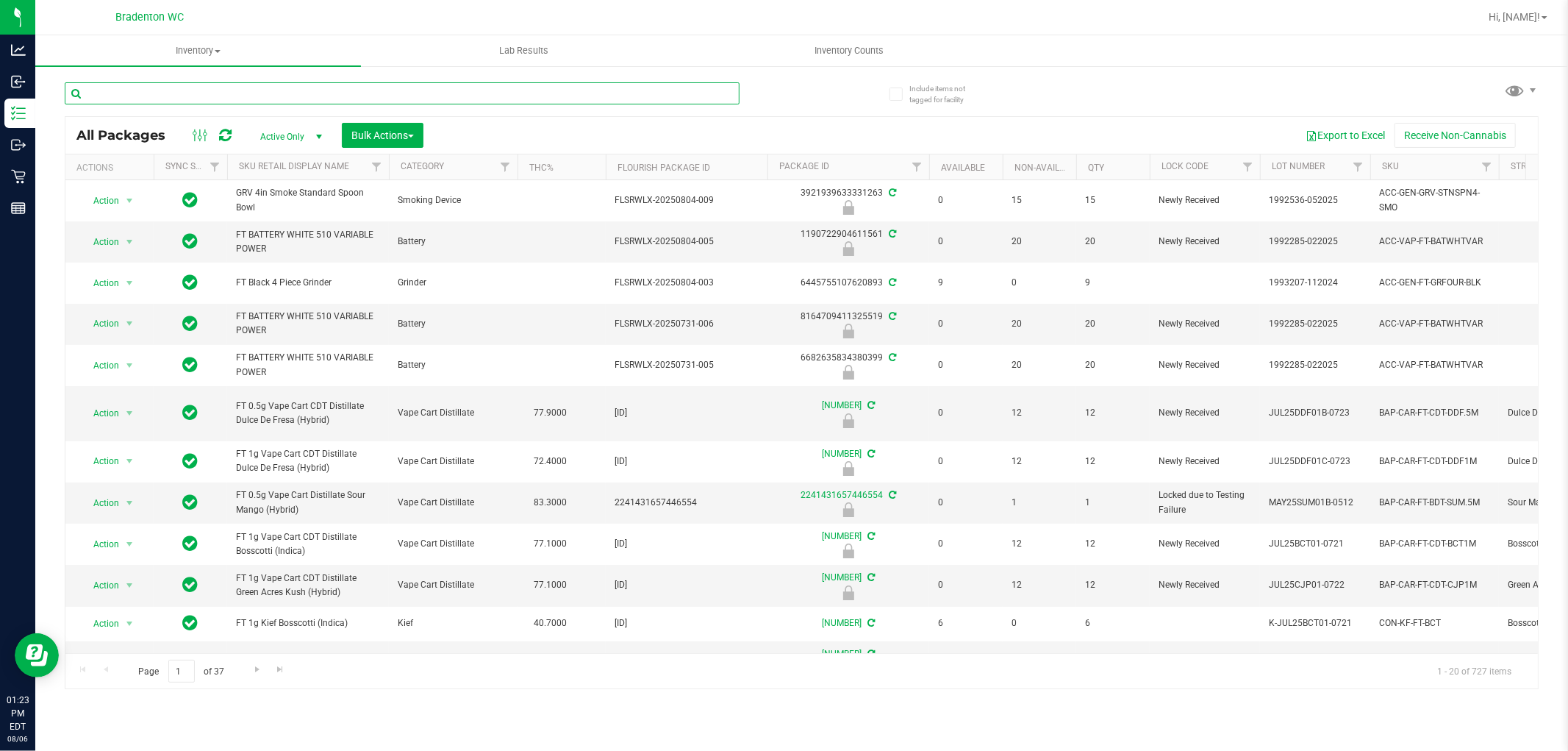 click at bounding box center [402, 93] 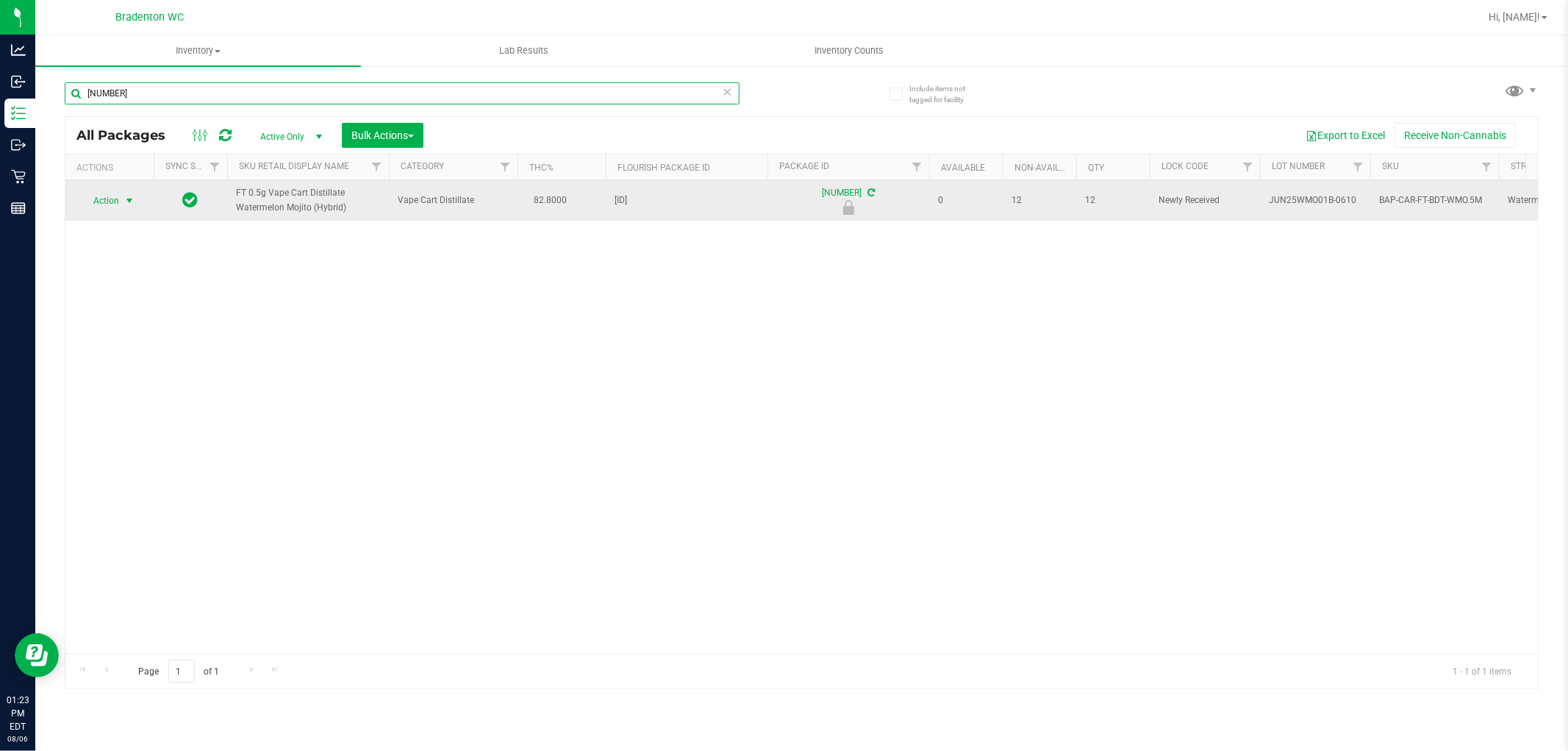 type on "1369220198924702" 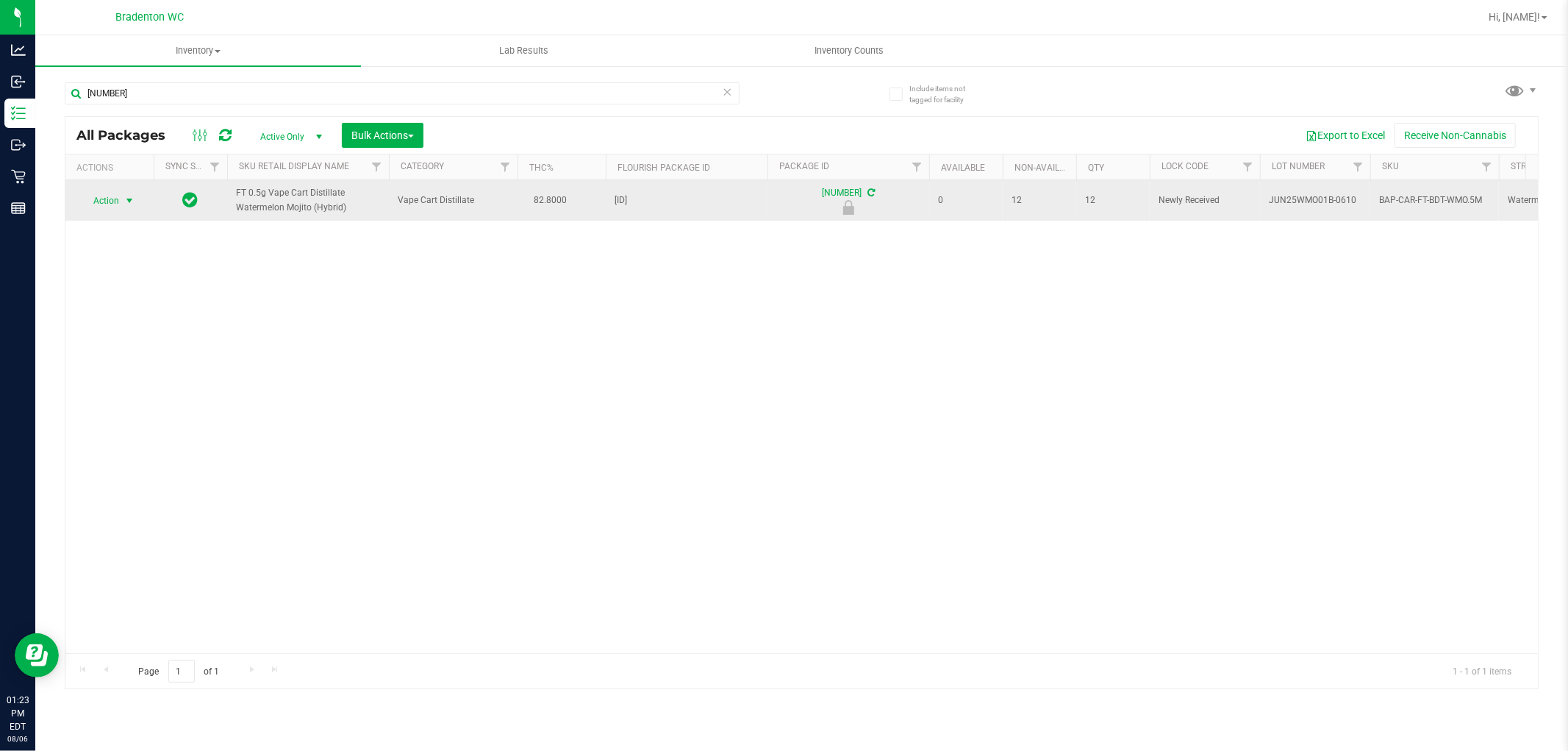 click at bounding box center (129, 201) 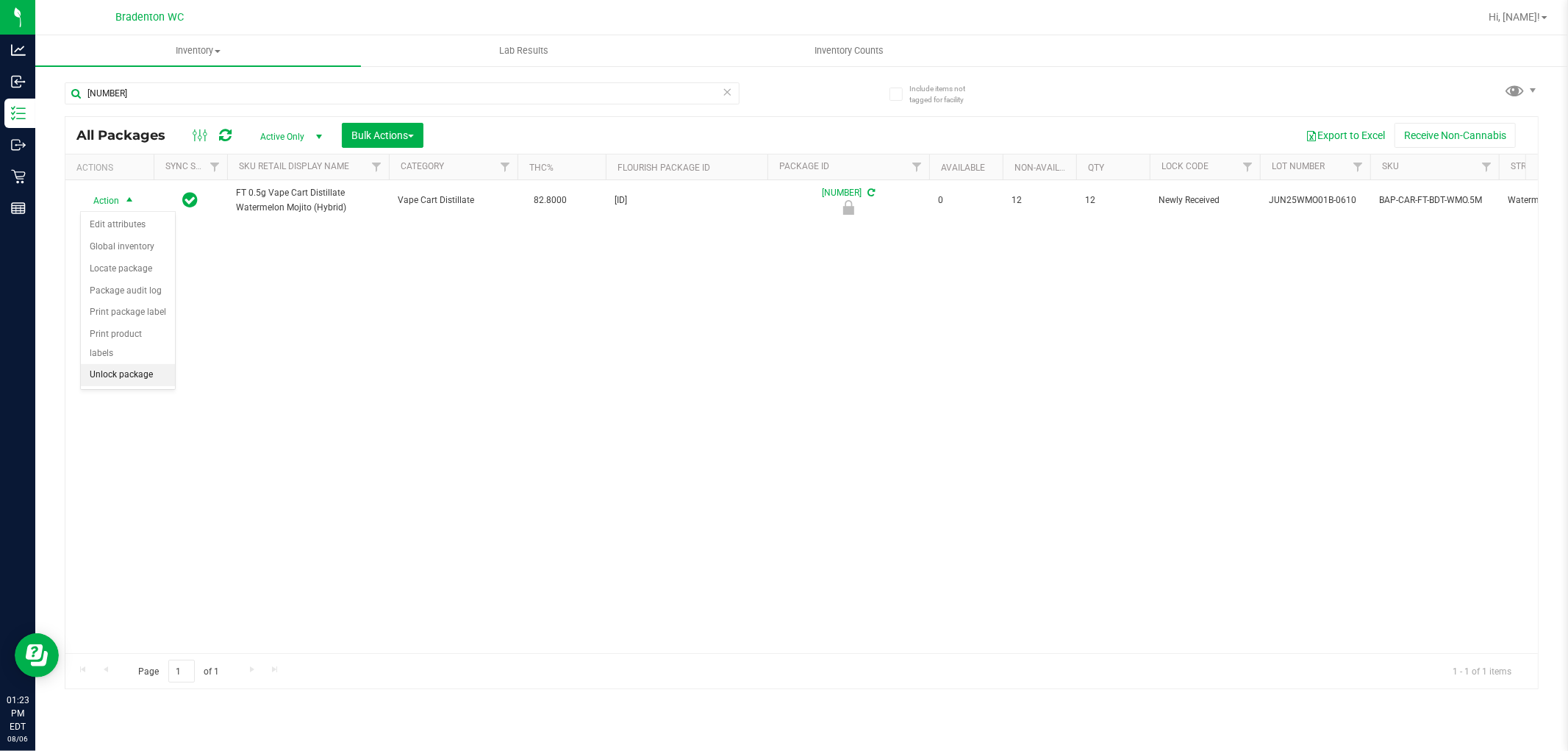 click on "Unlock package" at bounding box center [128, 375] 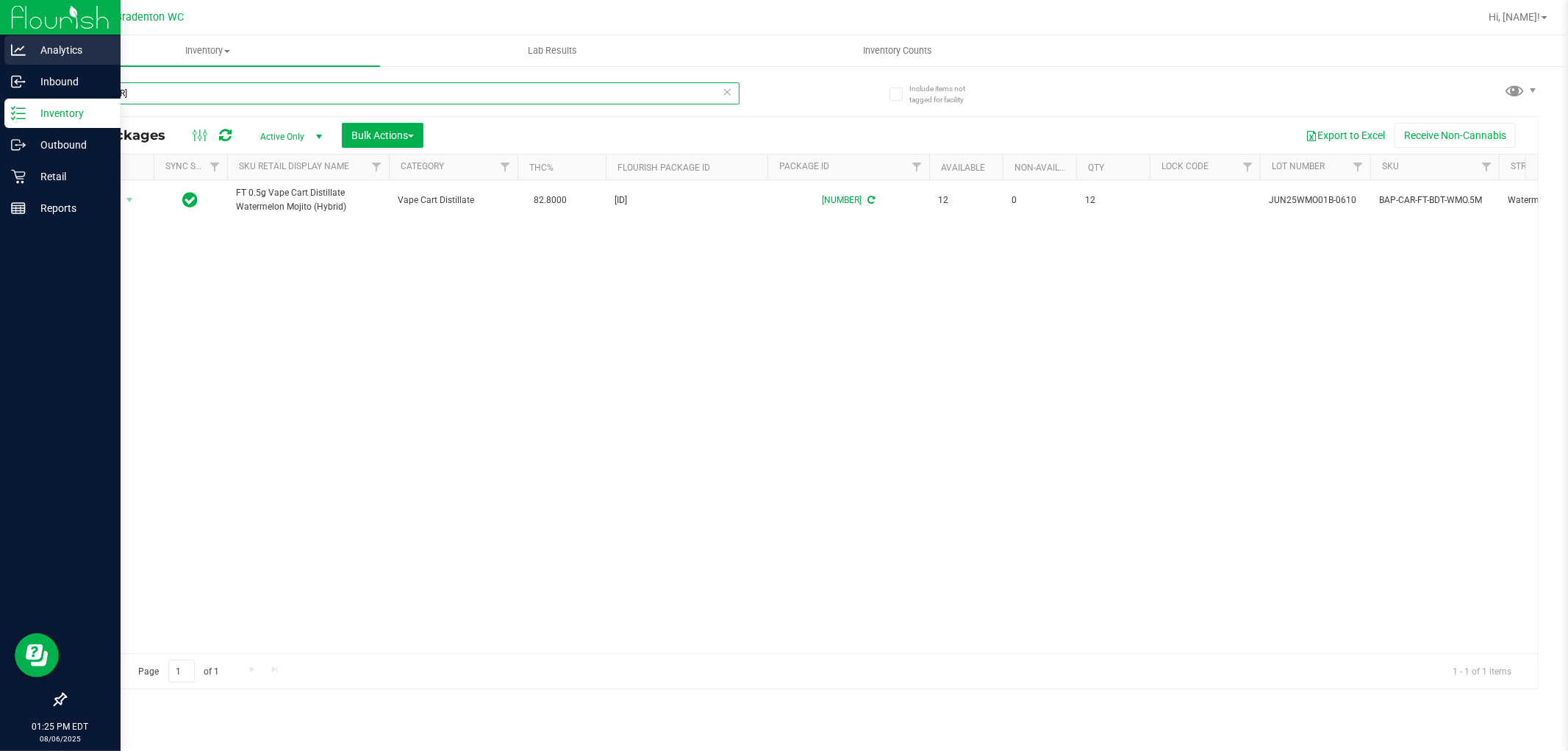 drag, startPoint x: 196, startPoint y: 93, endPoint x: 0, endPoint y: 49, distance: 200.87807 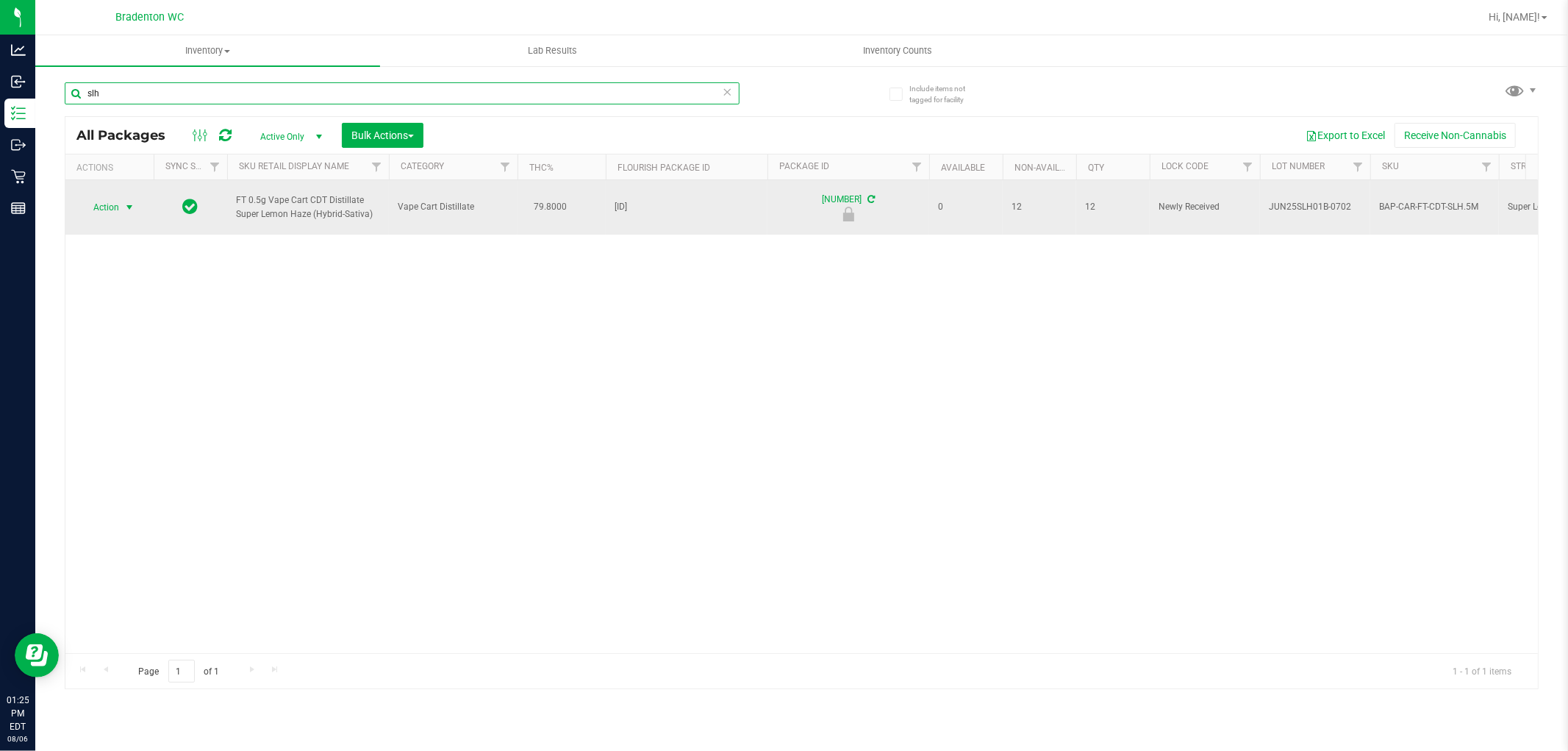 type on "slh" 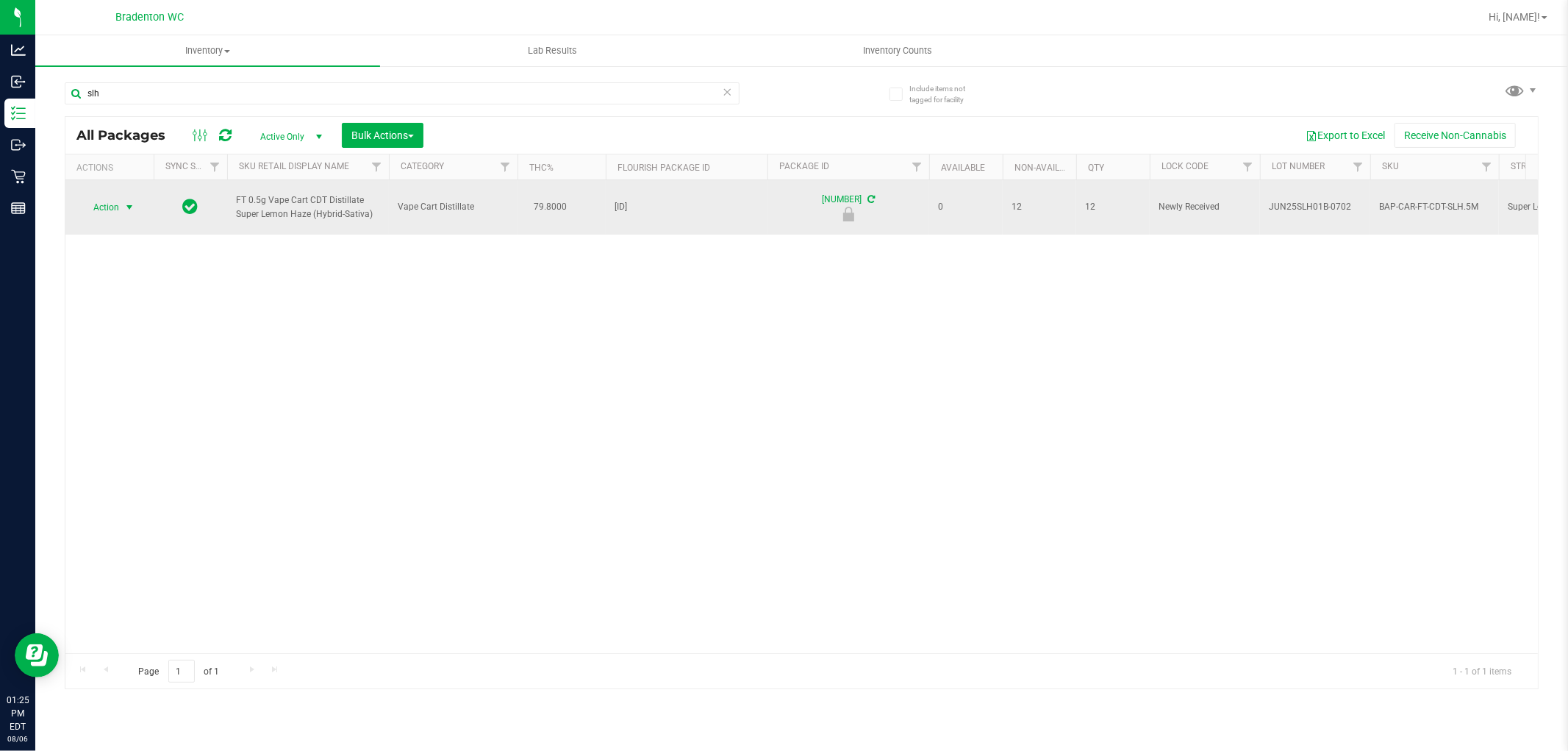 click on "Action" at bounding box center (100, 207) 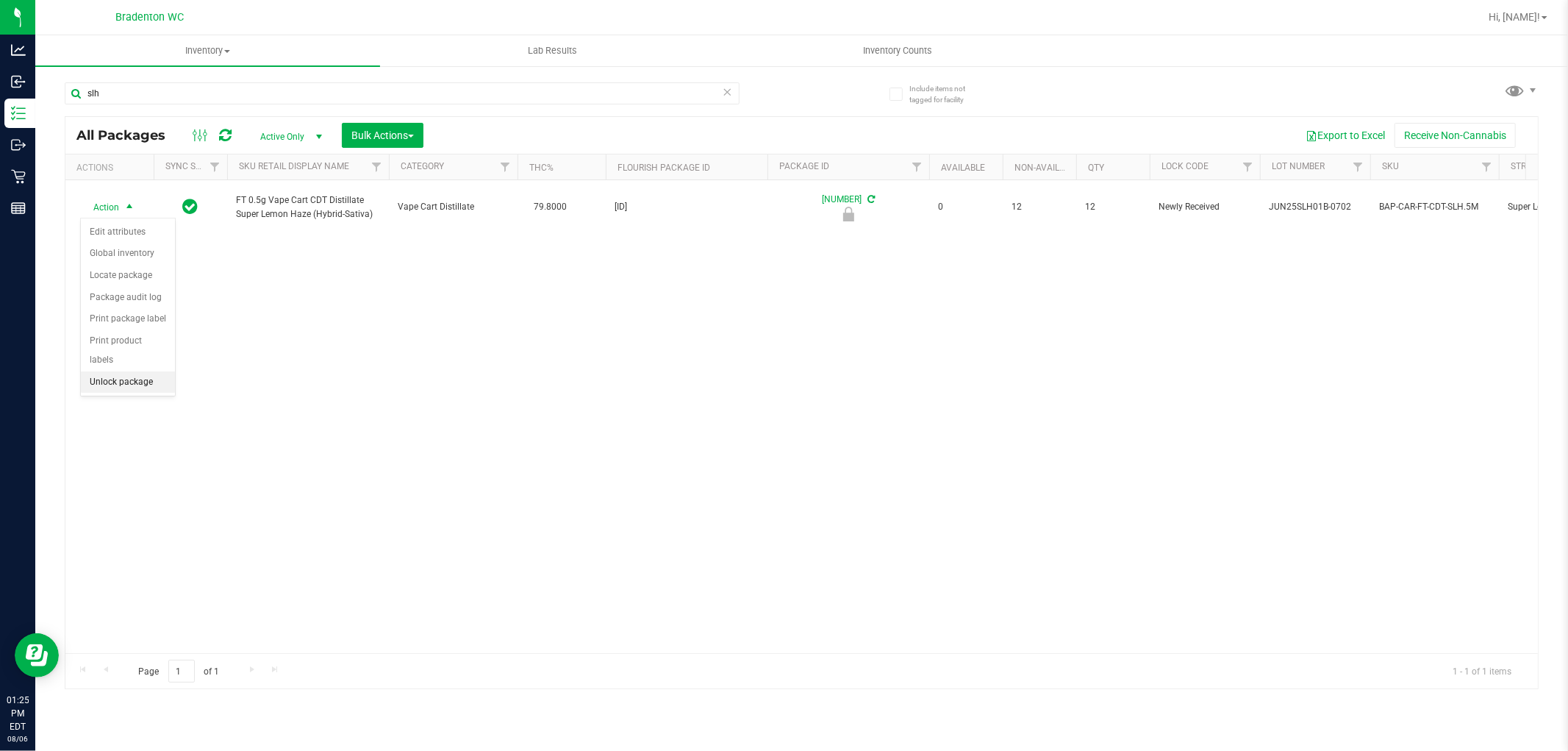 click on "Unlock package" at bounding box center (128, 382) 